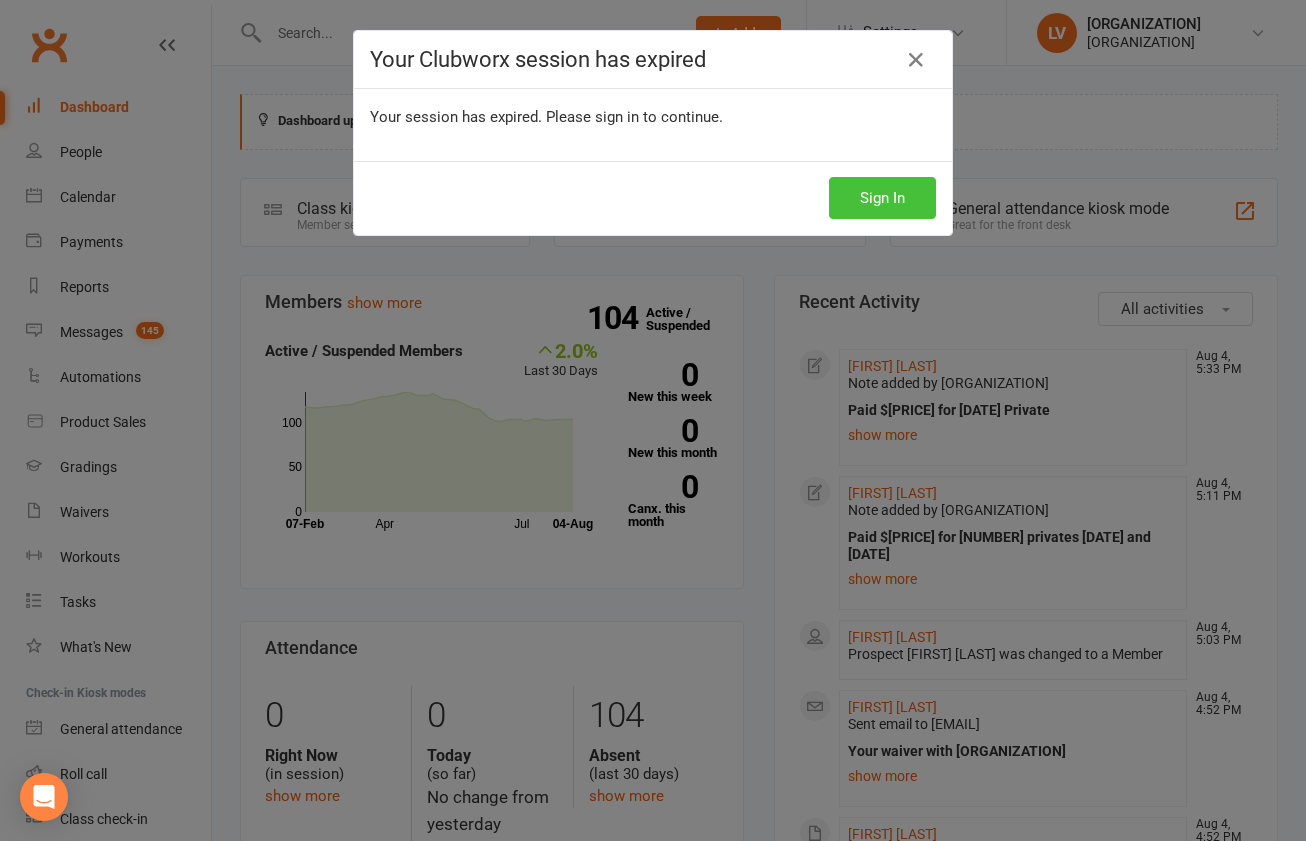 scroll, scrollTop: 0, scrollLeft: 0, axis: both 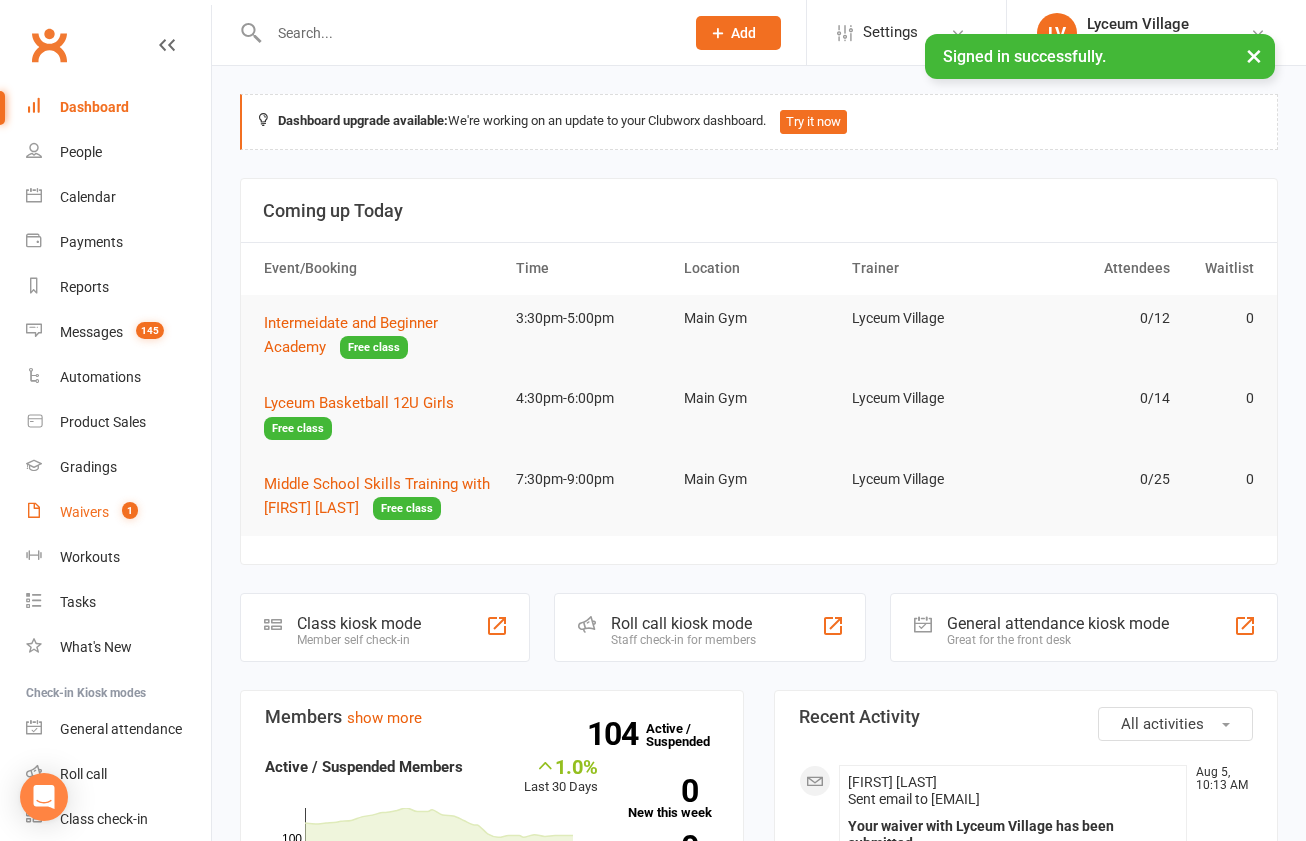click on "Waivers   1" at bounding box center [118, 512] 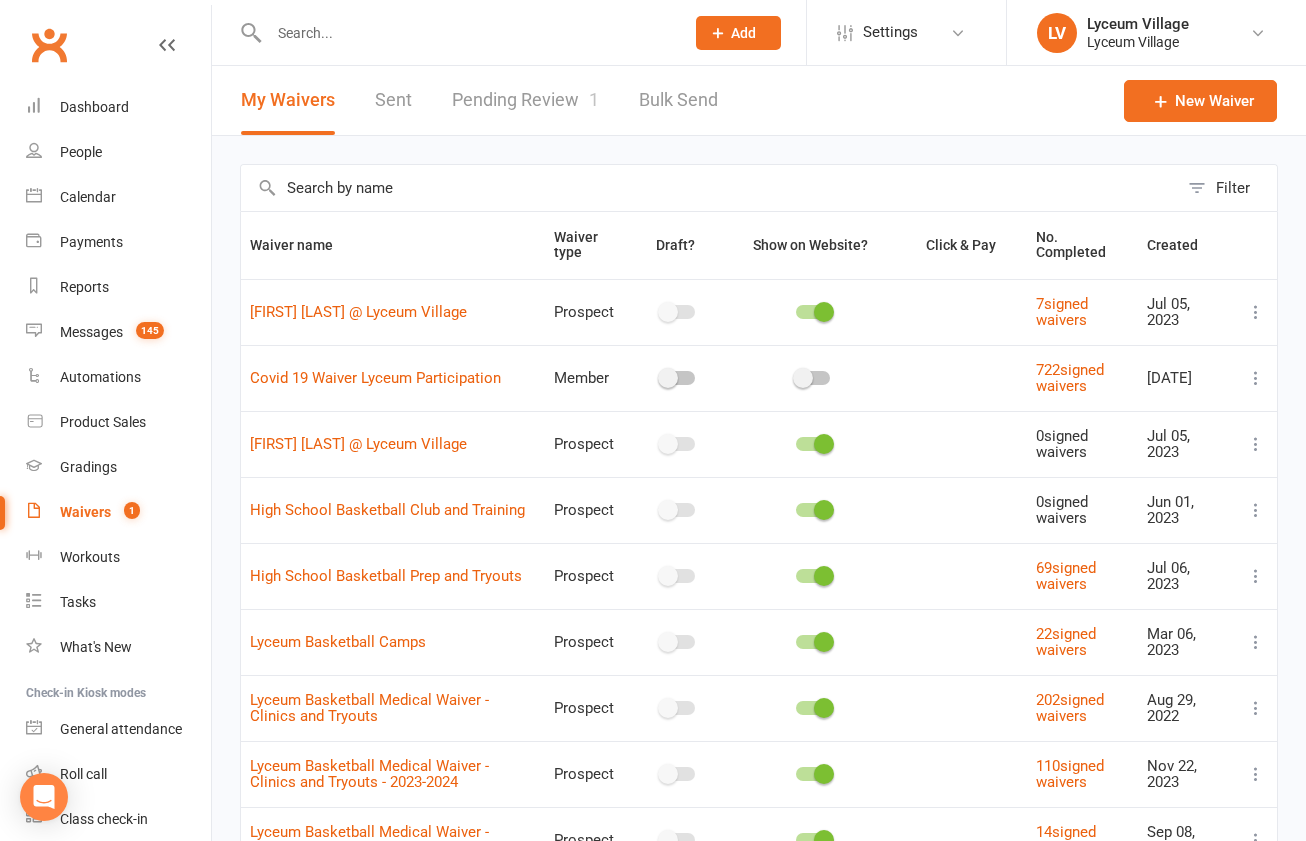 click on "Pending Review 1" at bounding box center [525, 100] 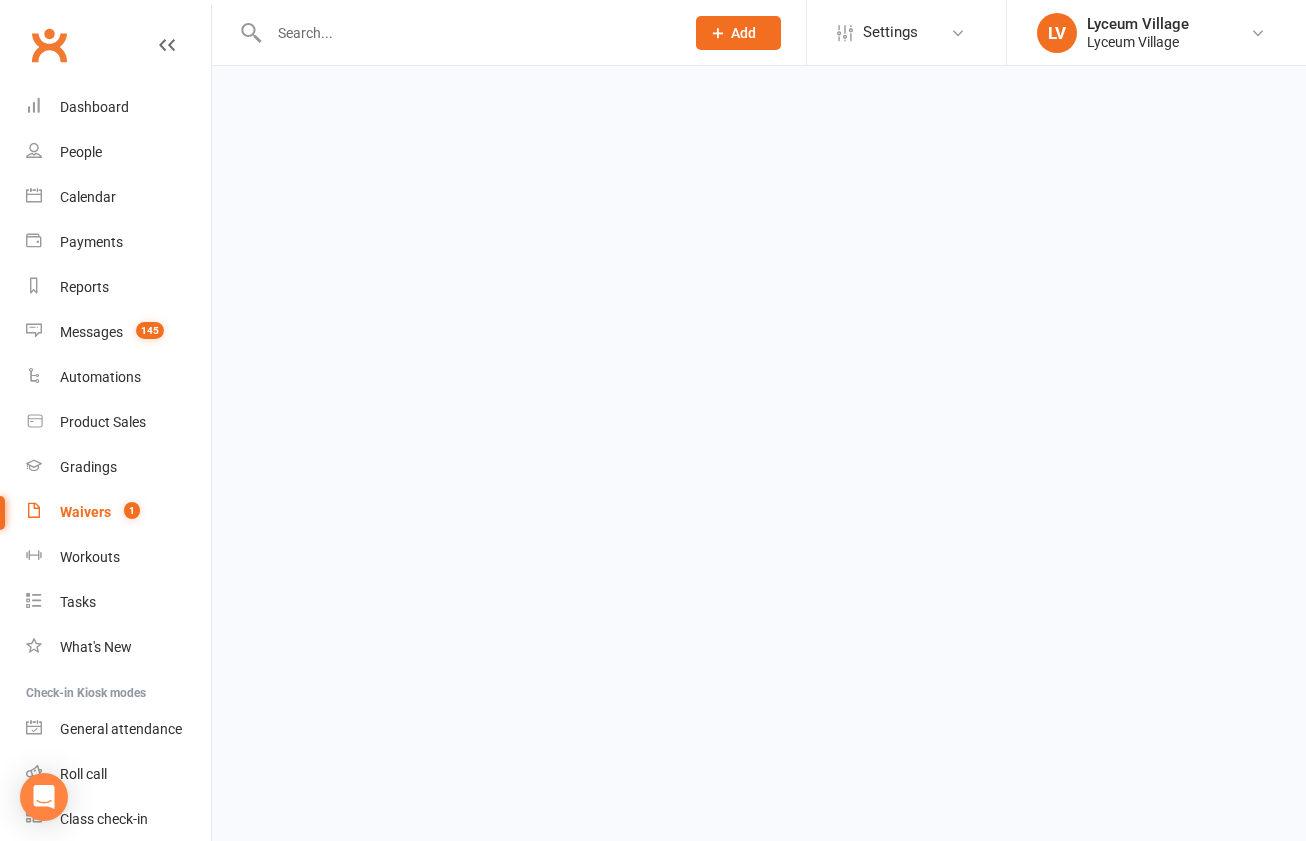 select on "25" 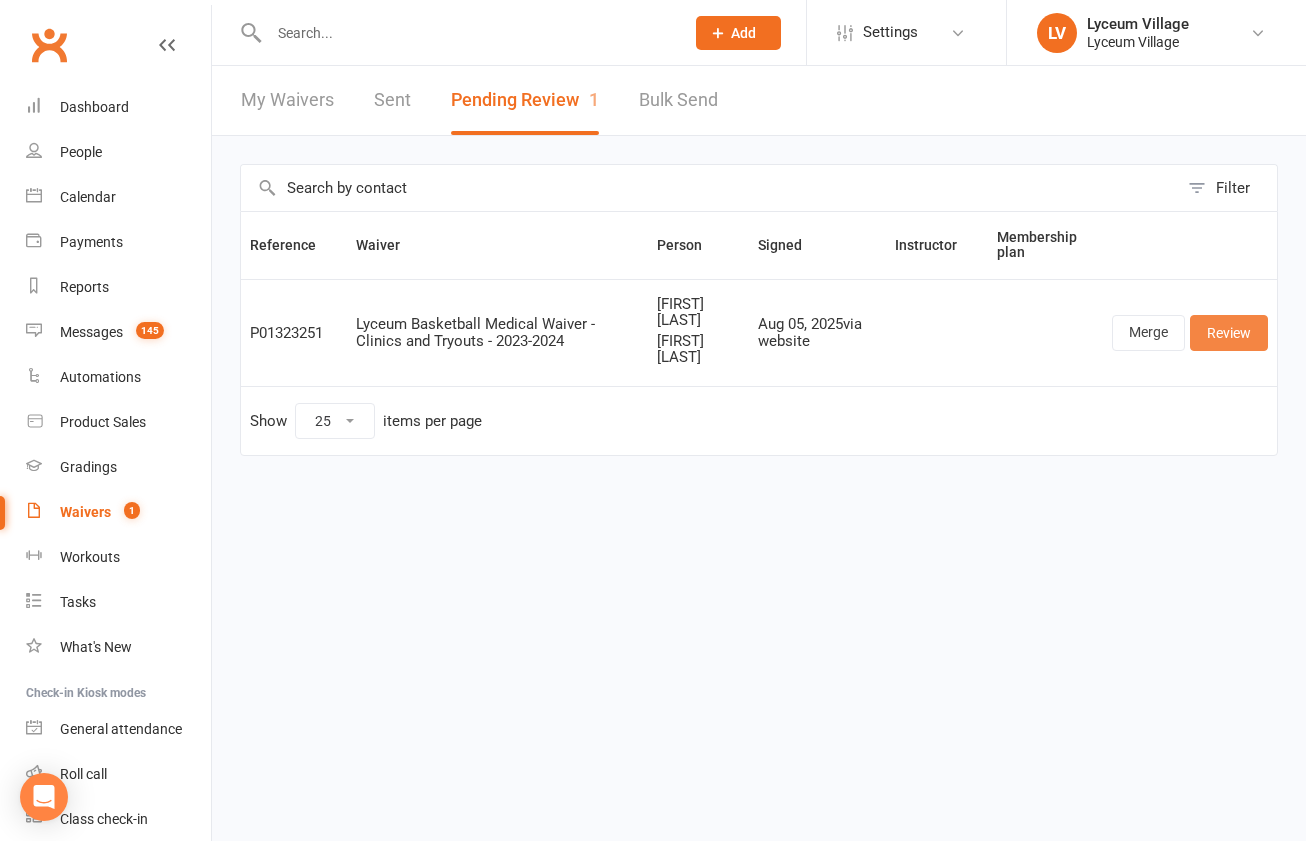 click on "Review" at bounding box center (1229, 333) 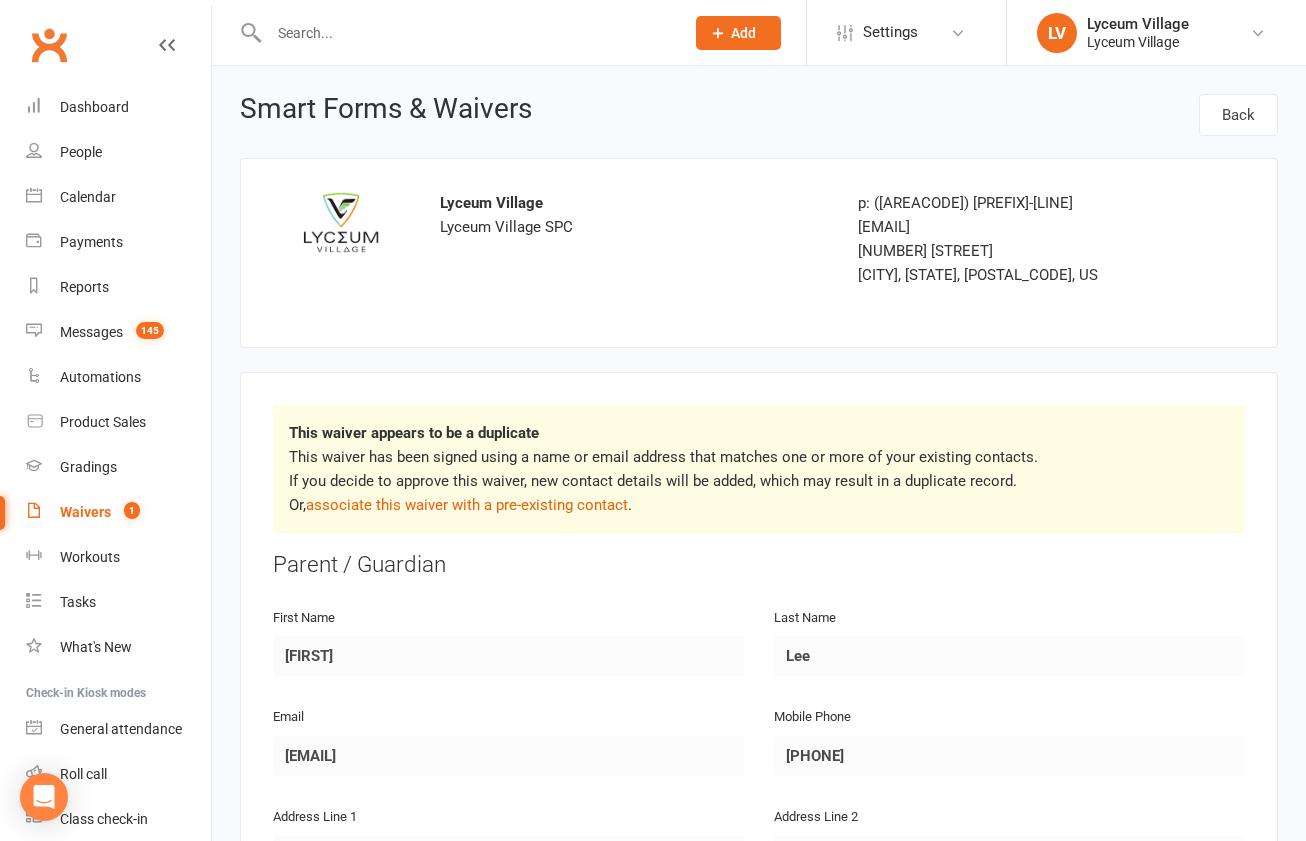 select on "25" 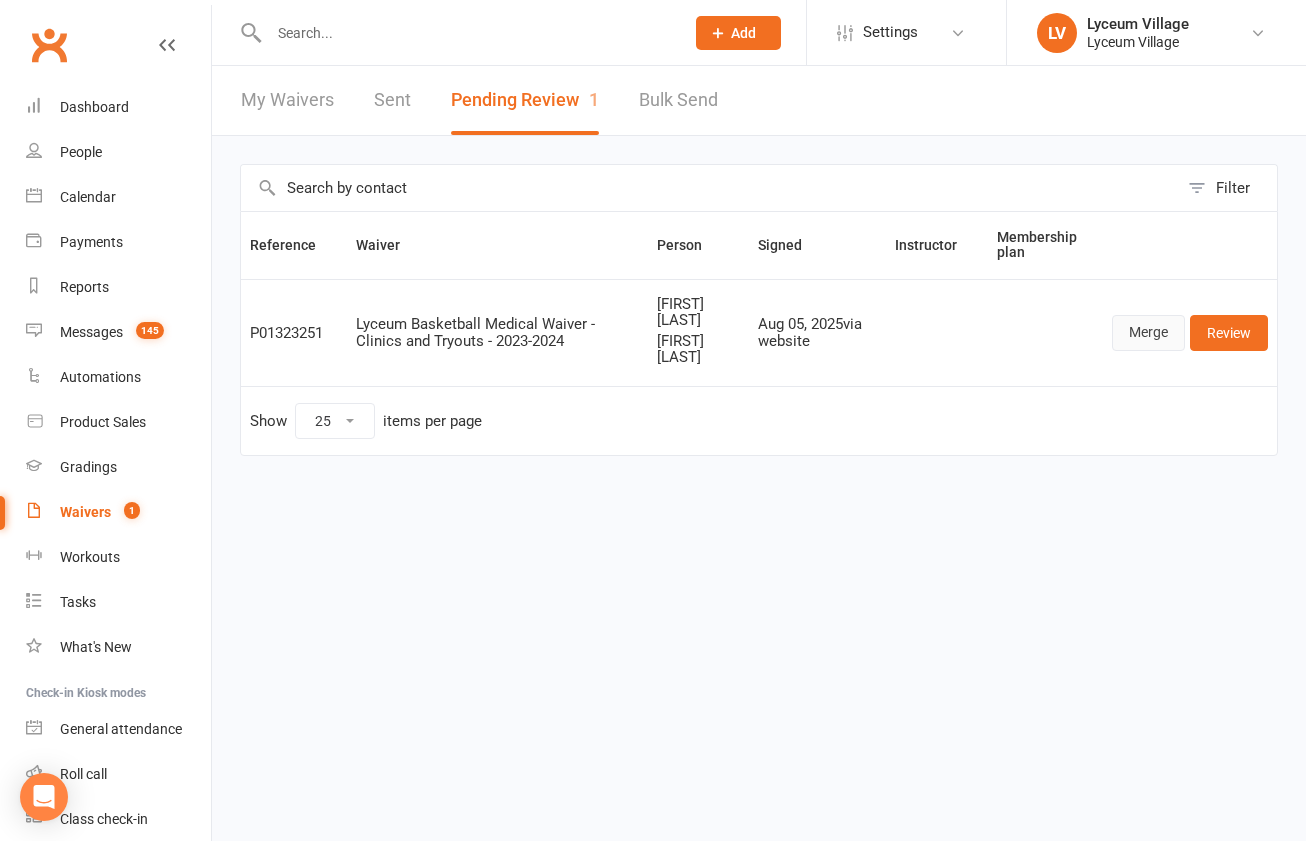 click on "Merge" at bounding box center (1148, 333) 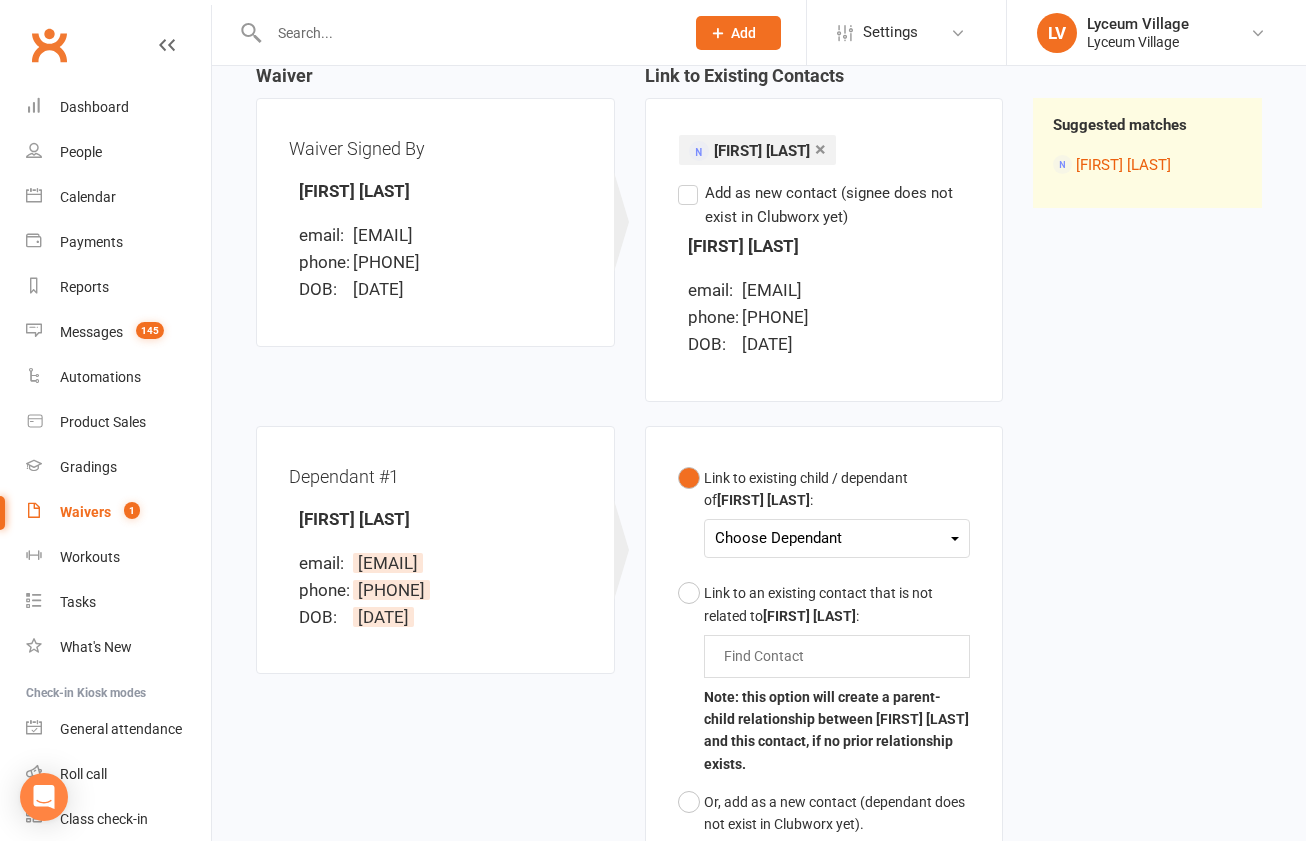 scroll, scrollTop: 225, scrollLeft: 0, axis: vertical 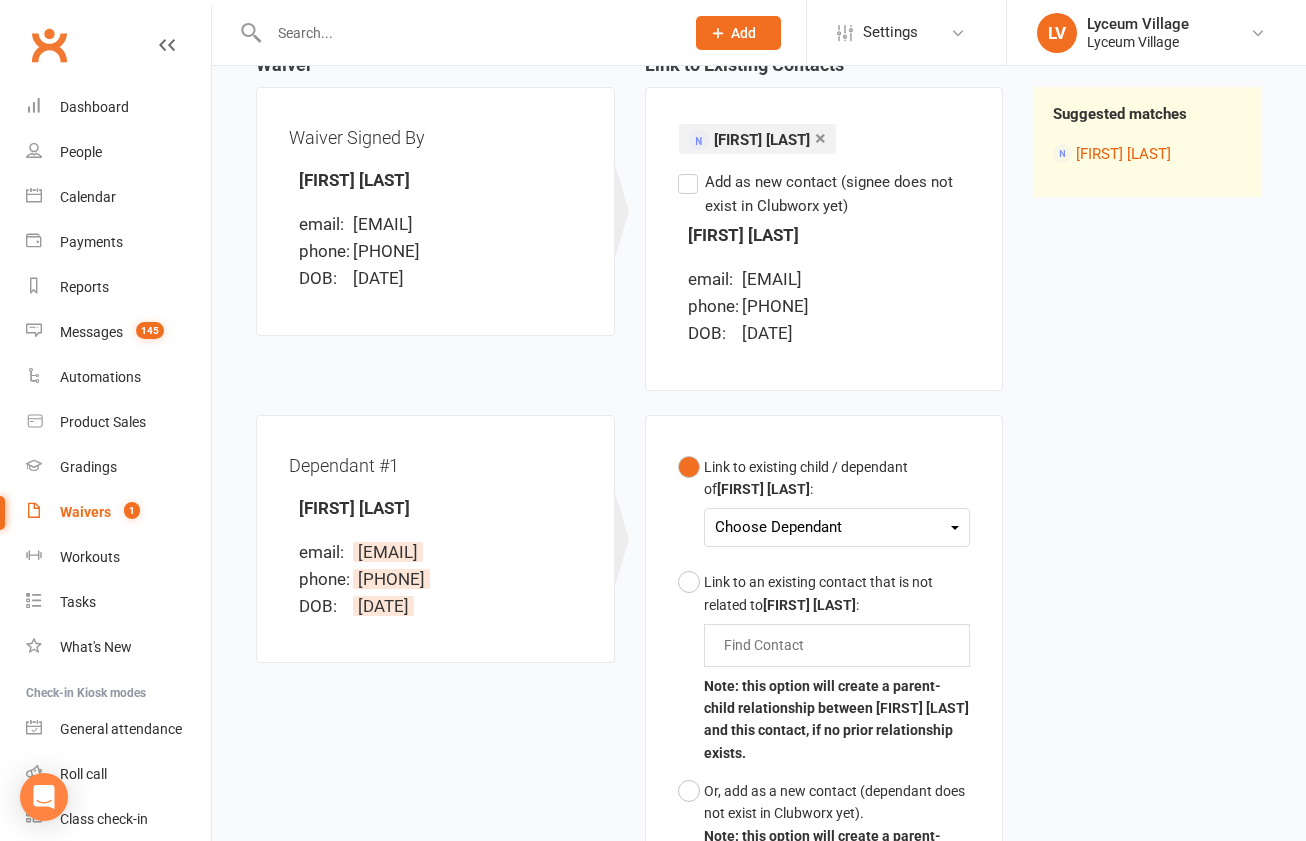 click on "Choose Dependant" at bounding box center (837, 527) 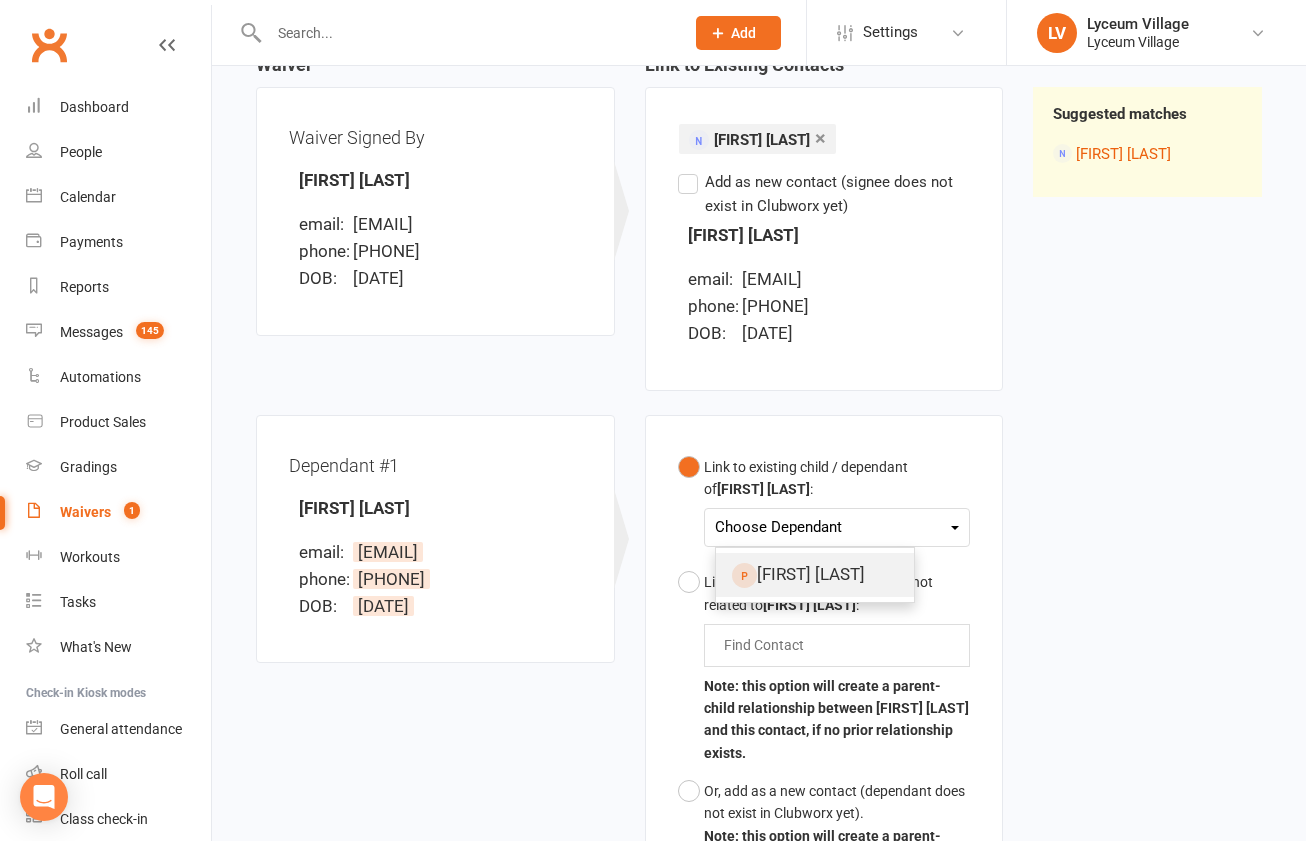 click on "[FIRST] [LAST]" at bounding box center [815, 574] 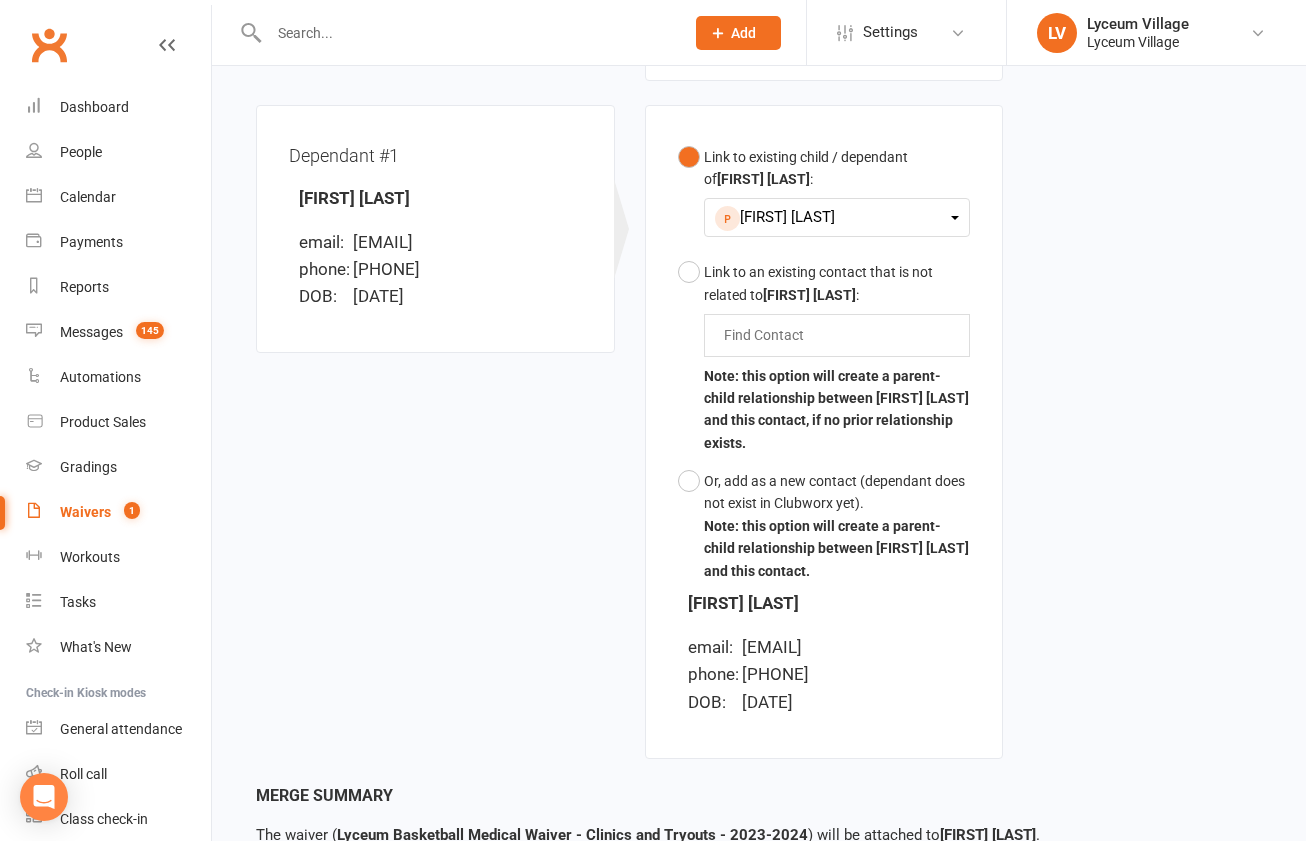 scroll, scrollTop: 685, scrollLeft: 0, axis: vertical 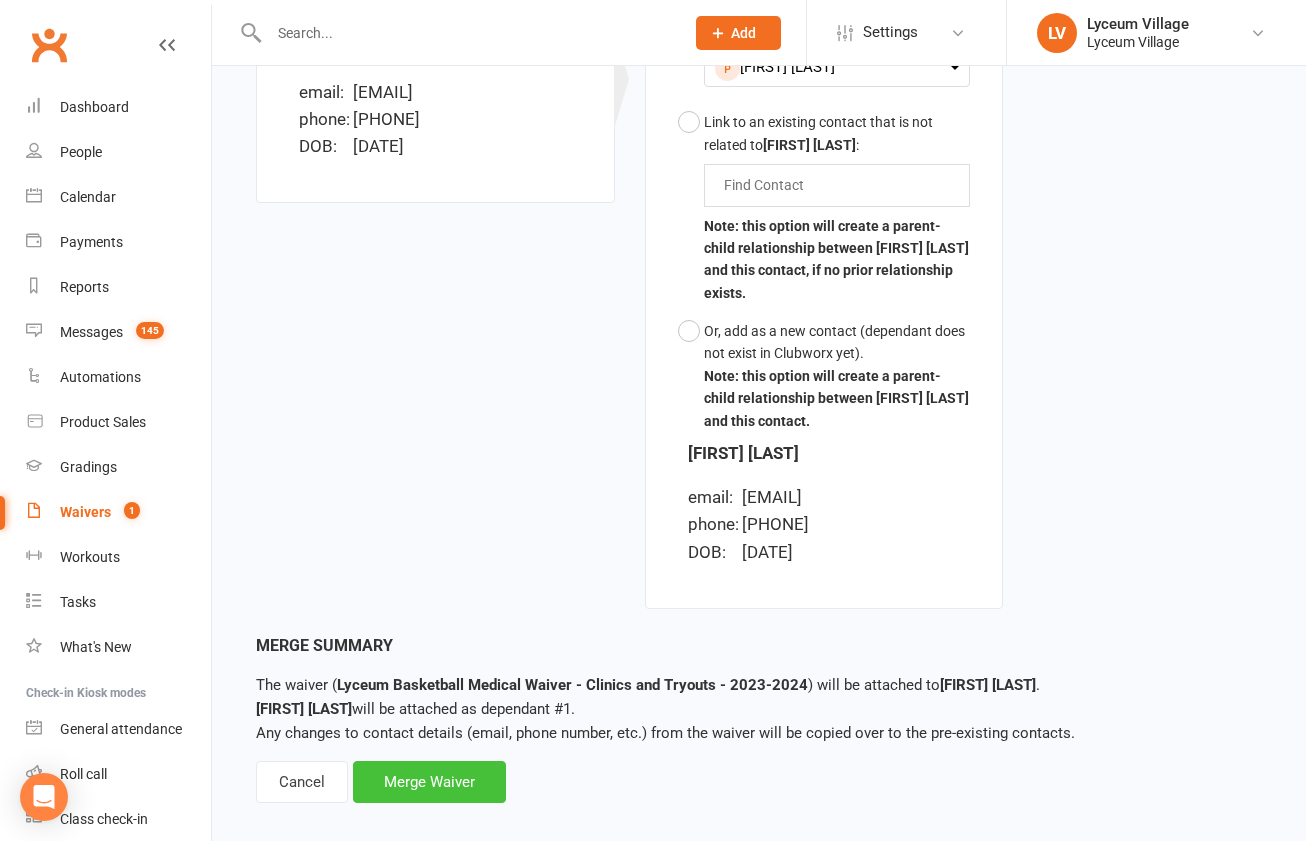 click on "Merge Waiver" at bounding box center [429, 782] 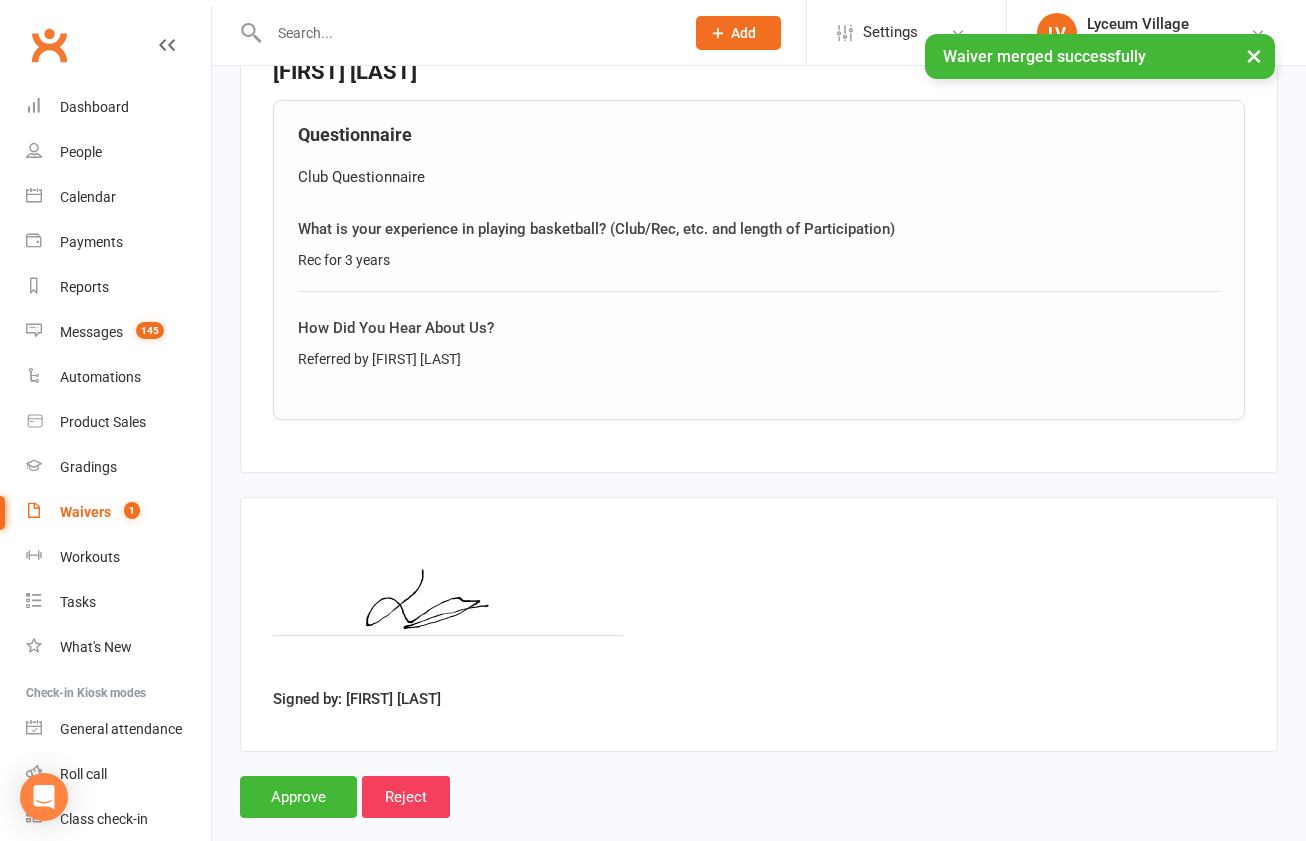scroll, scrollTop: 1718, scrollLeft: 0, axis: vertical 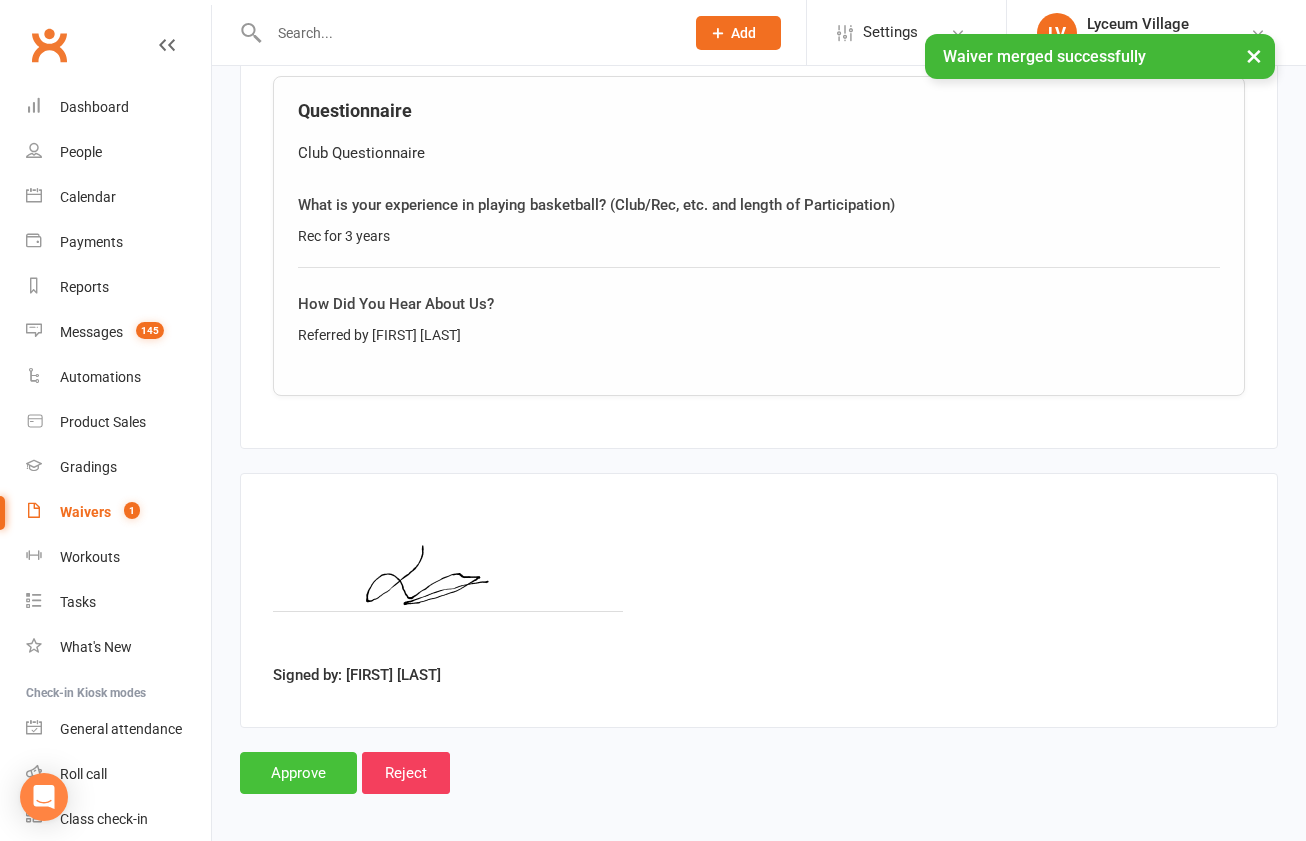 click on "Approve" at bounding box center [298, 773] 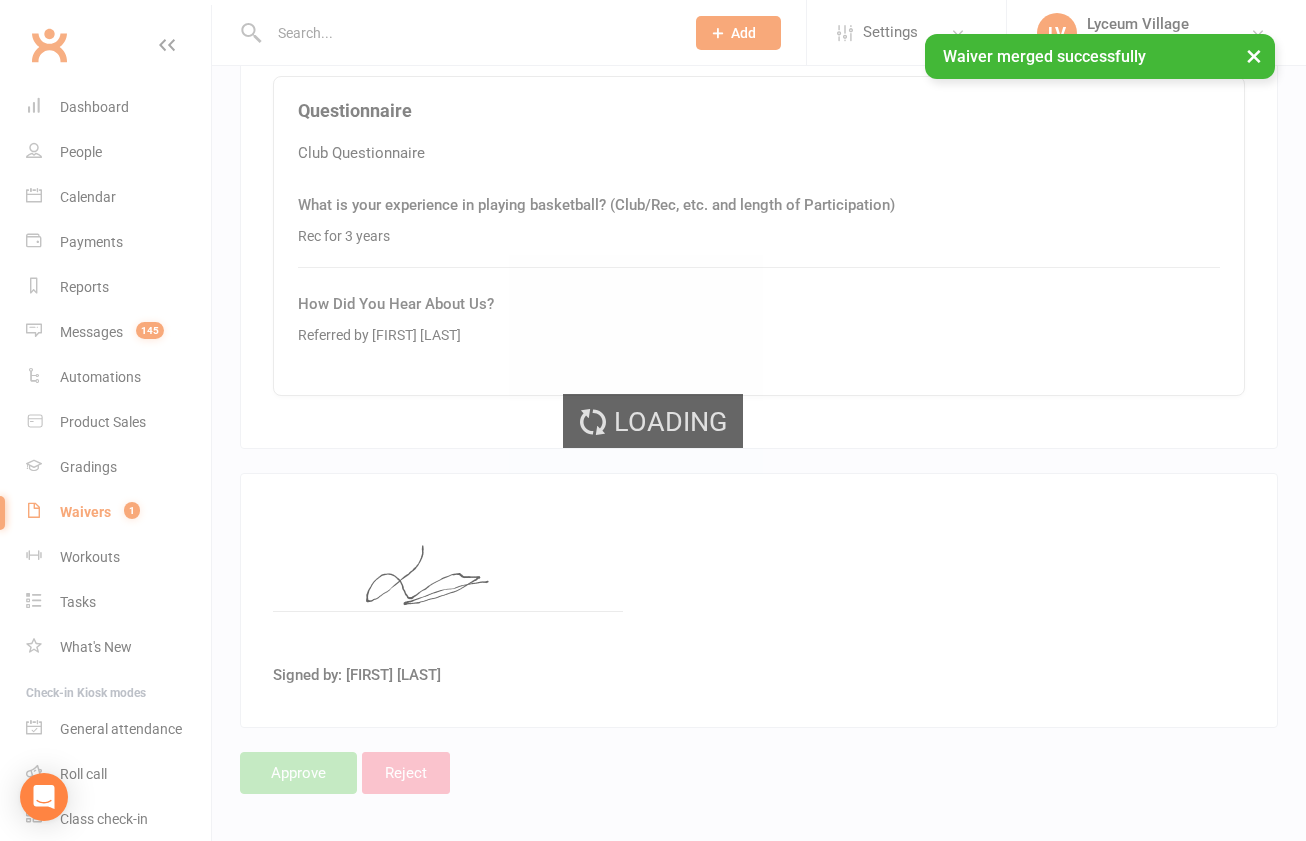 scroll, scrollTop: 0, scrollLeft: 0, axis: both 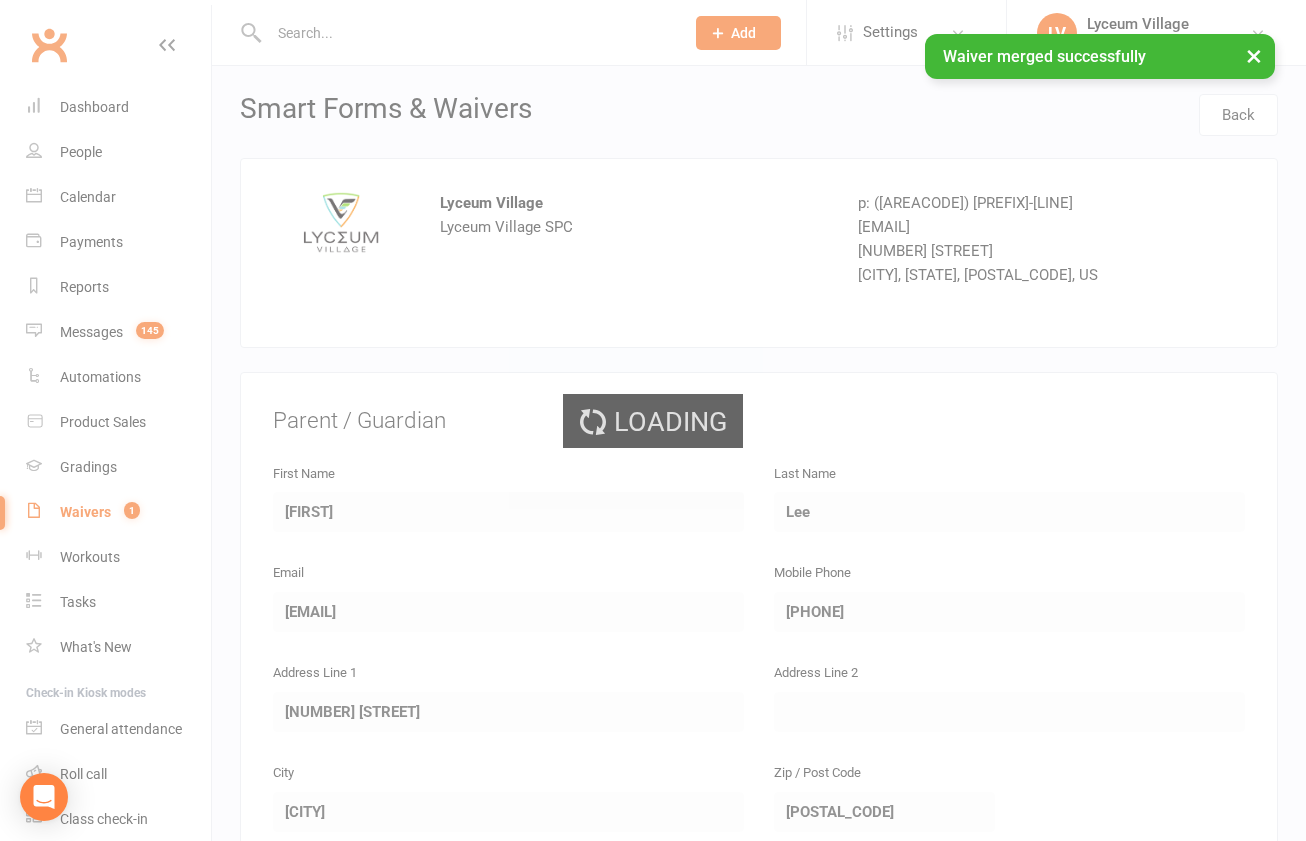 select on "25" 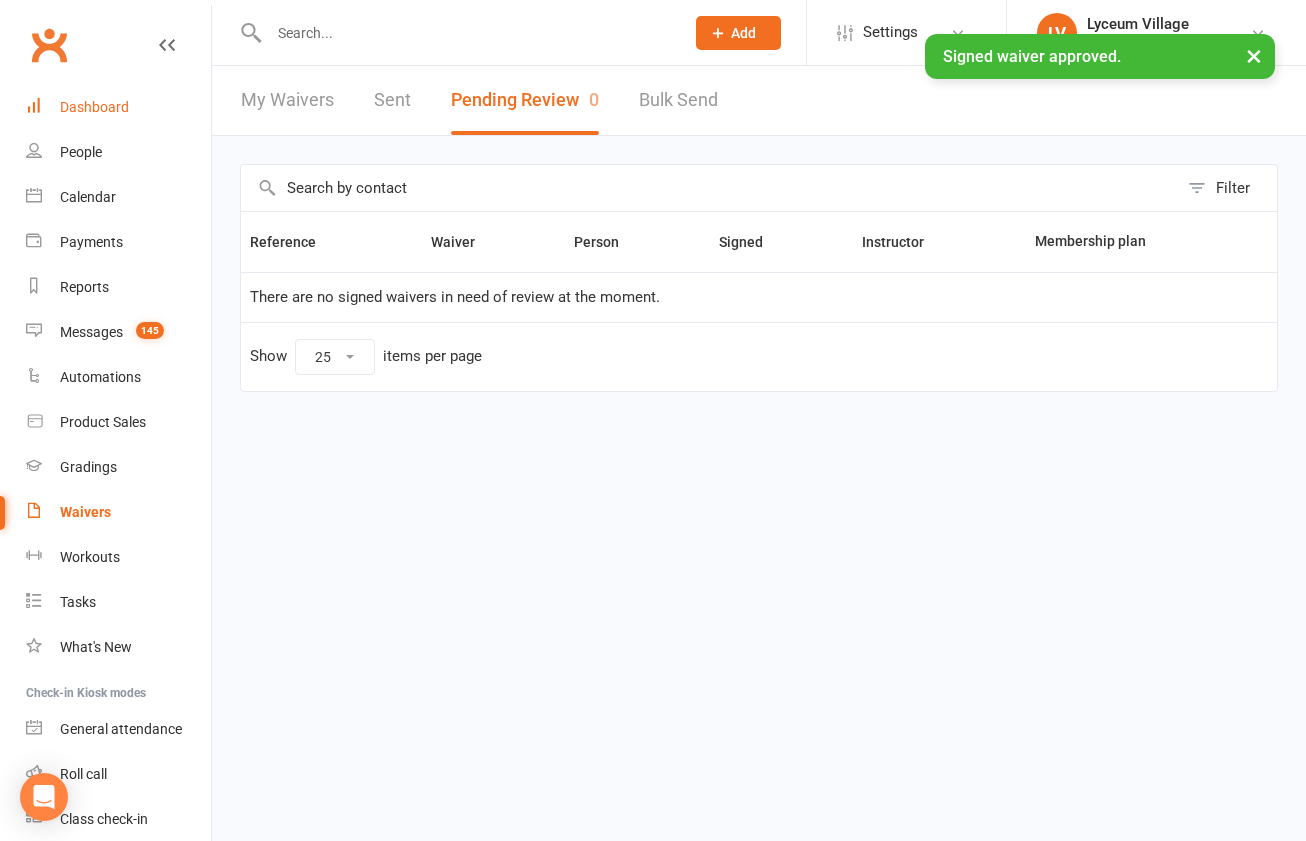 click on "Dashboard" at bounding box center [94, 107] 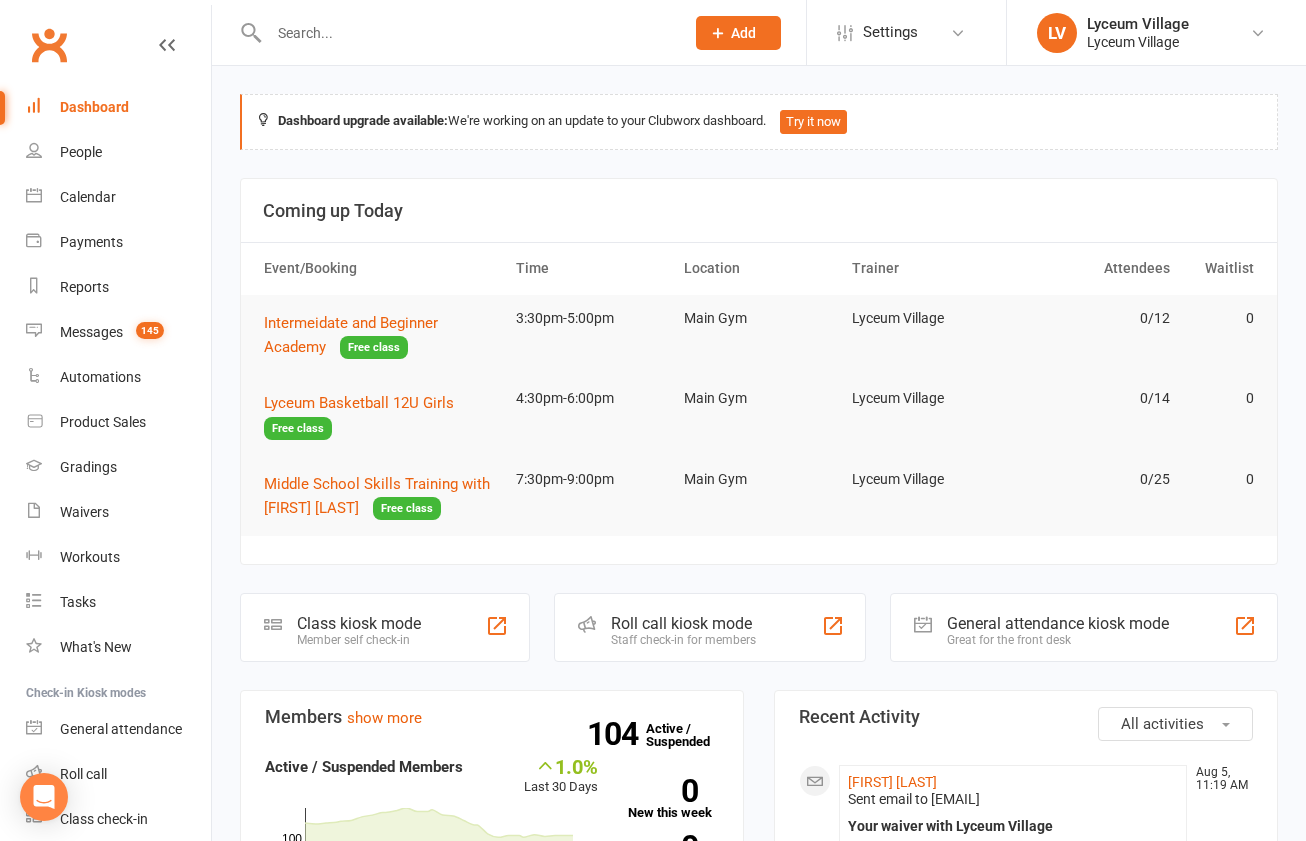 click on "Dashboard upgrade available:  We're working on an update to your Clubworx dashboard. Try it now Coming up Today Event/Booking Time Location Trainer Attendees Waitlist Intermeidate and Beginner Academy  Free class 3:30pm-5:00pm Main Gym Lyceum Village 0/12  0  Lyceum Basketball 12U Girls  Free class 4:30pm-6:00pm Main Gym Lyceum Village 0/14  0  Middle School Skills Training with Clifton Baker  Free class 7:30pm-9:00pm Main Gym Lyceum Village 0/25  0
Class kiosk mode Member self check-in Roll call kiosk mode Staff check-in for members General attendance kiosk mode Great for the front desk Kiosk modes:  General attendance  General attendance Class Roll call
Members  show more 1.0% Last 30 Days Active / Suspended Members Apr Jul Month 07-Feb 05-Aug  0 50 100 104 Active / Suspended 0 New this week 0 New this month 0 Canx. this month
Attendance 0 Right Now (in session) show more 0 Today (so far)  No change from yesterday show more 104 Absent (last 30 days) show more
Net Revenue  show more -100.0% $0.00 $0" at bounding box center [759, 1561] 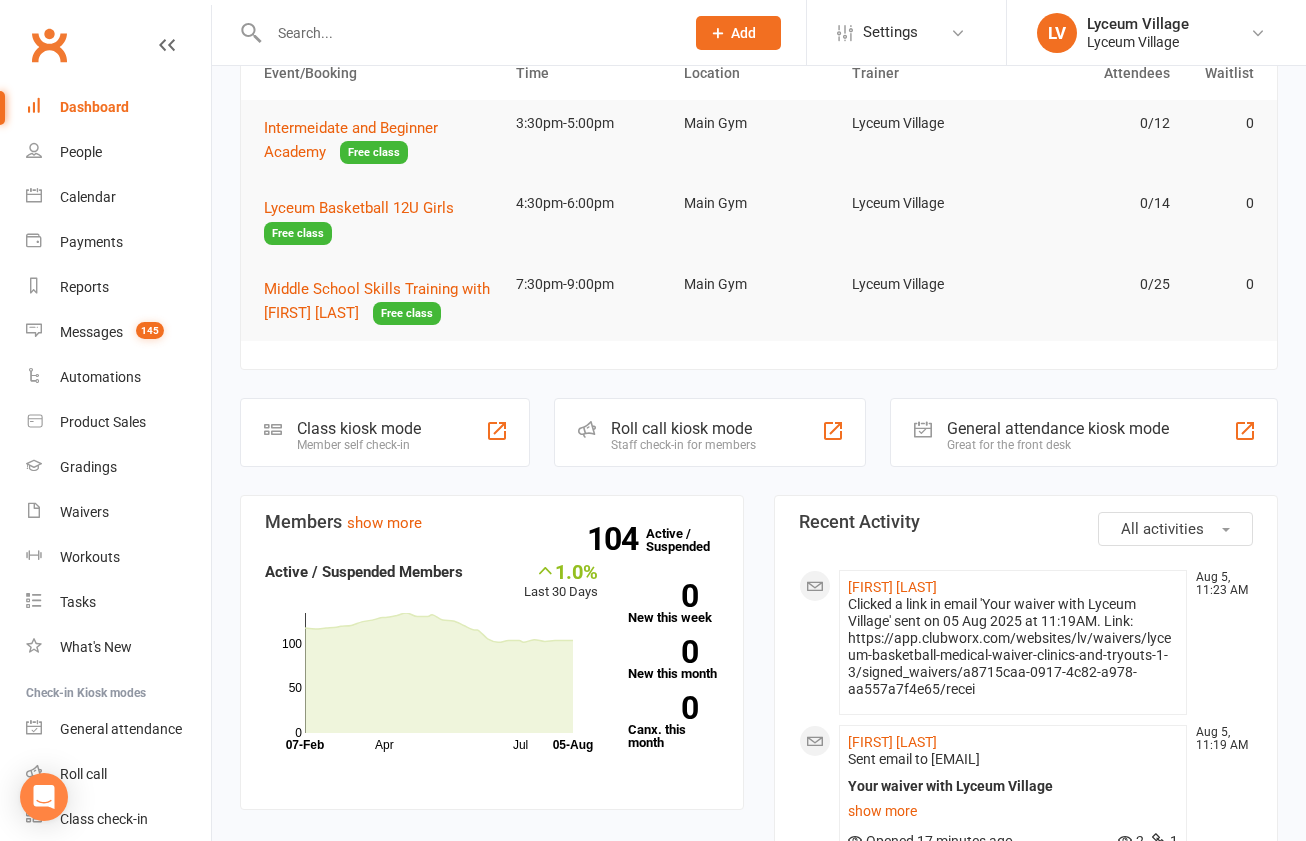 scroll, scrollTop: 248, scrollLeft: 0, axis: vertical 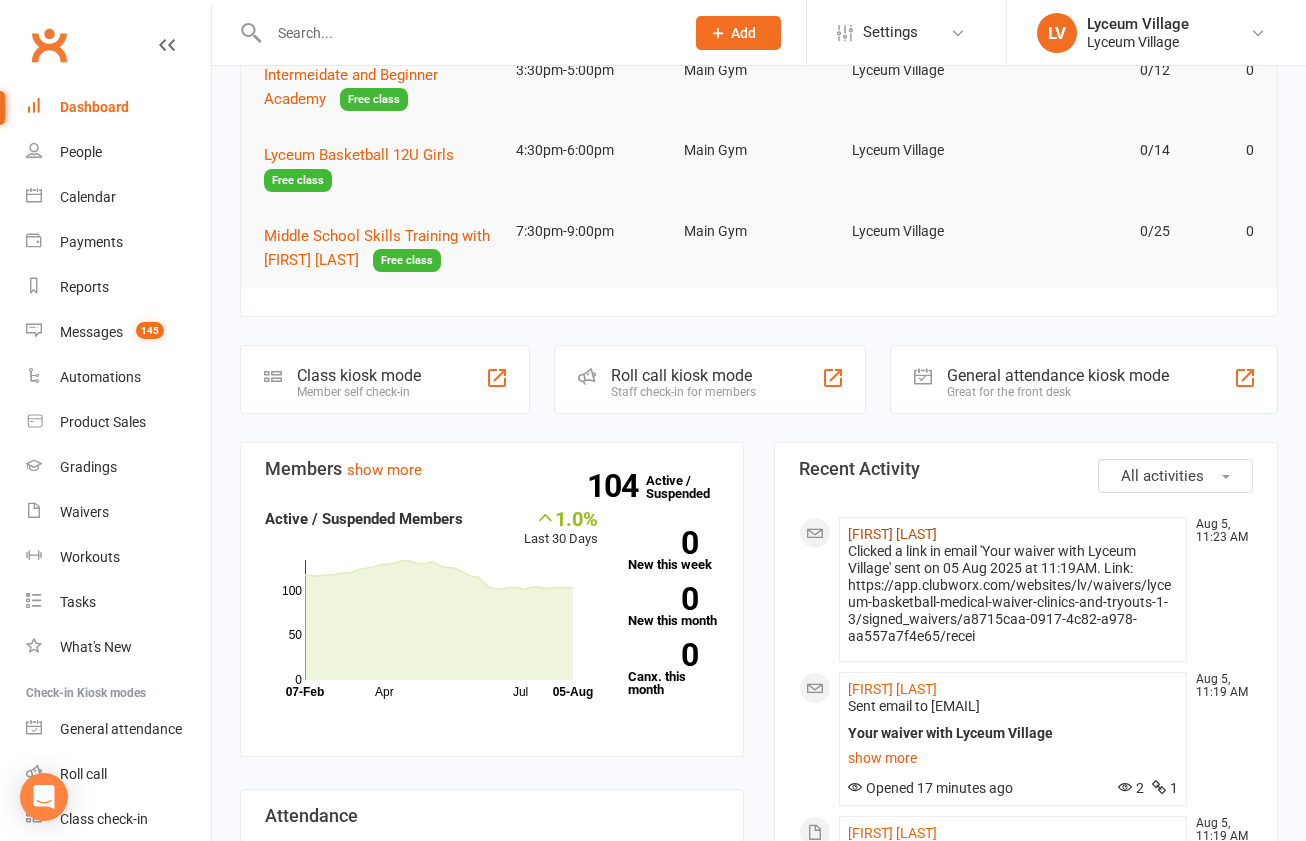 click on "[FIRST] [LAST]" 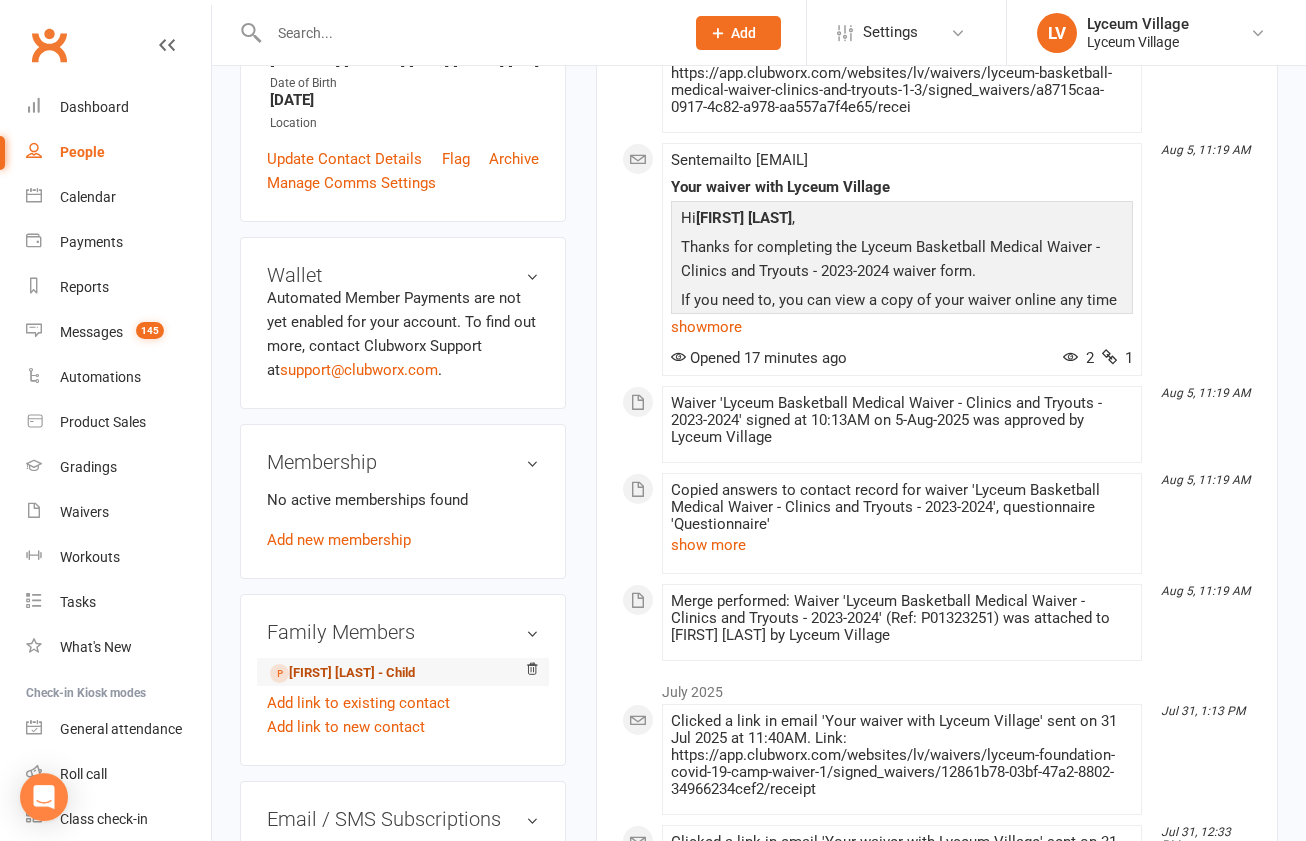 scroll, scrollTop: 405, scrollLeft: 0, axis: vertical 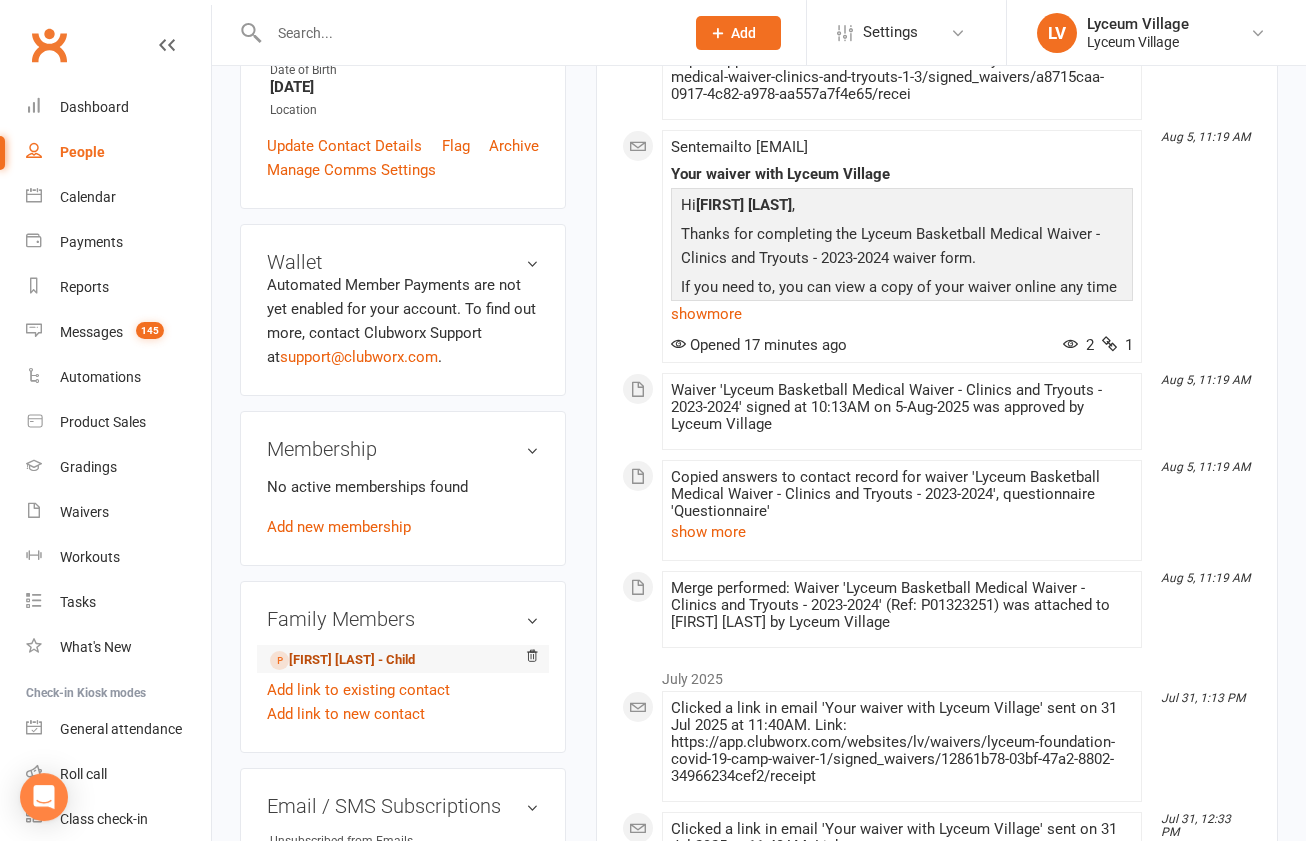 click on "Ethan Koo - Child" at bounding box center [342, 660] 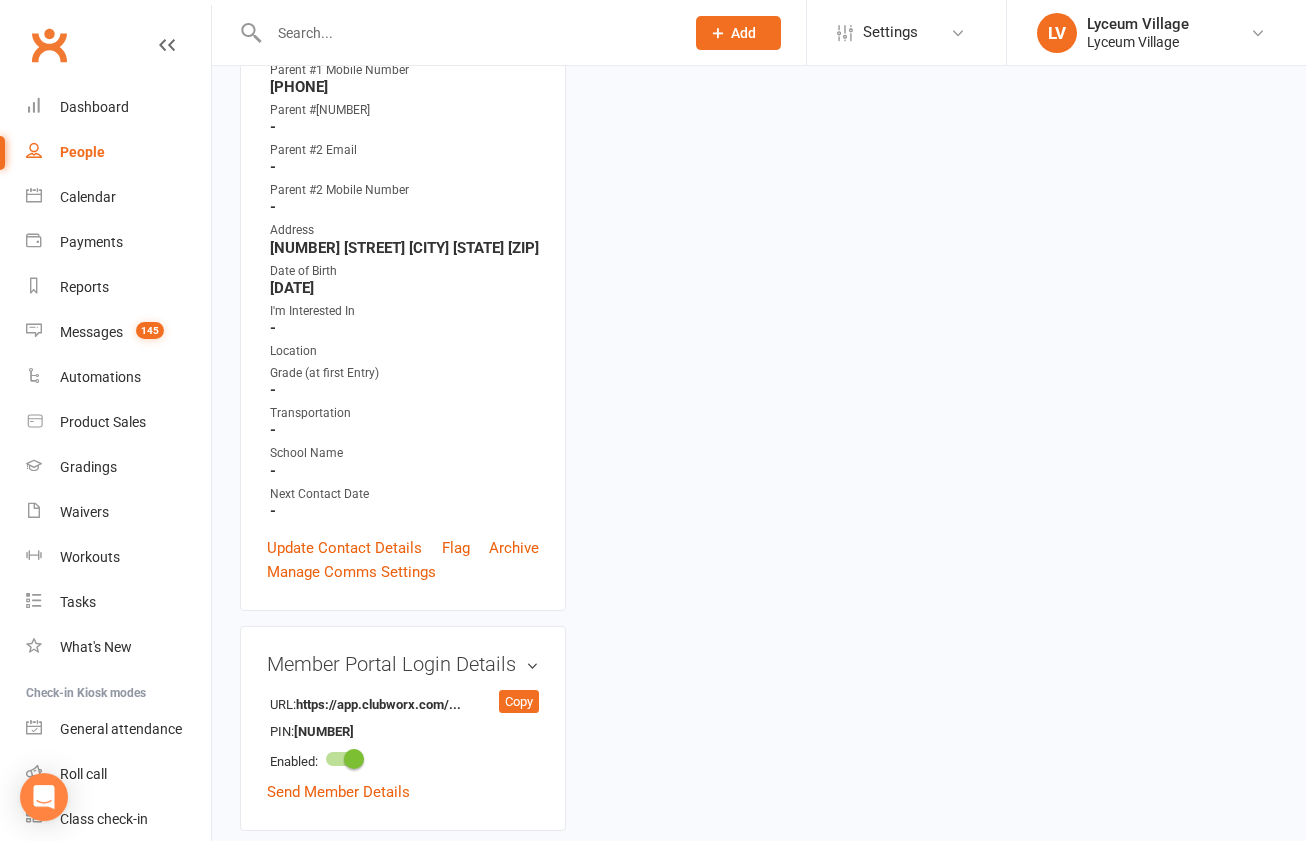 scroll, scrollTop: 0, scrollLeft: 0, axis: both 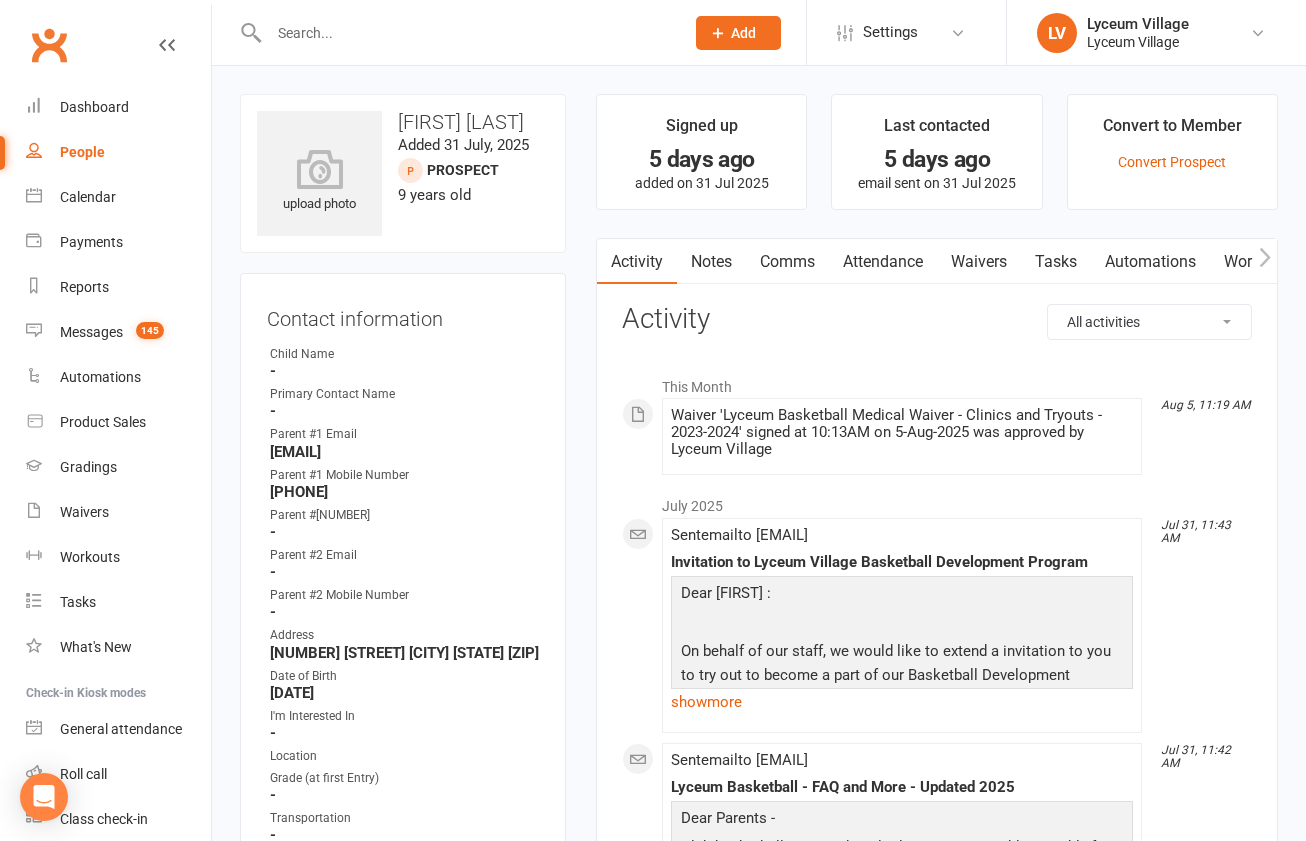 click on "Comms" at bounding box center [787, 262] 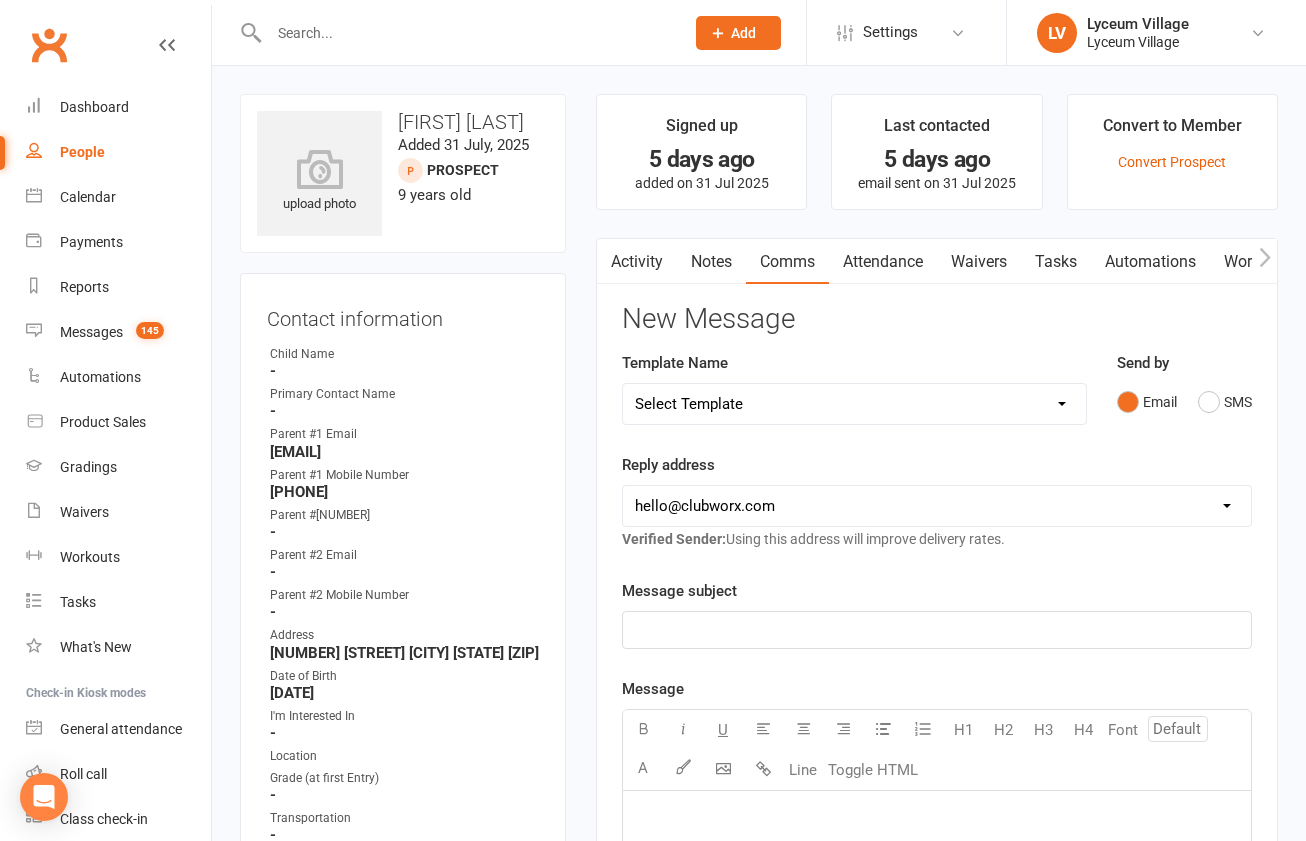 click on "Select Template [Email] Club Basketball Swag [Email] Generic Girls Basketball Tryout [Email] Generic Tryout [Email] High School Club Invitation  [Email] Invitation to Lyceum Village Basketball Development Program [Email] Invitation to Lyceum Village Basketball Development Program - 10U [Email] Lyceum Club Basketball FAQ [Email] Lyceum Club Basketball Uniform Policy [Email] Summer Coach Runs - 14U through 16U [Email] Early Bird 2022 Summer Camp Sign-Up [Email] Join Us at Lyceum Basketball [SMS] Absentee Notification [Email] Application Beta Users [Email] Assessment Results - Athletic [Email] Basketball - Monthly Club Dues [Email] Basketball - Welcome to Lyceum Village Basketball Development Program [Email] Basketball - Winter Season Schedule [SMS] Checkin Notification [Email] Covid-19 [Email] Driver Assignment Process [Email] Instructions for ACH [Email] Inviting Investors [Email] LF - 2020 Before & After School Programs at Lyceum Village [Email] LF - 2020 Fall Schedule [Email] LF - Describe Membership" at bounding box center (854, 404) 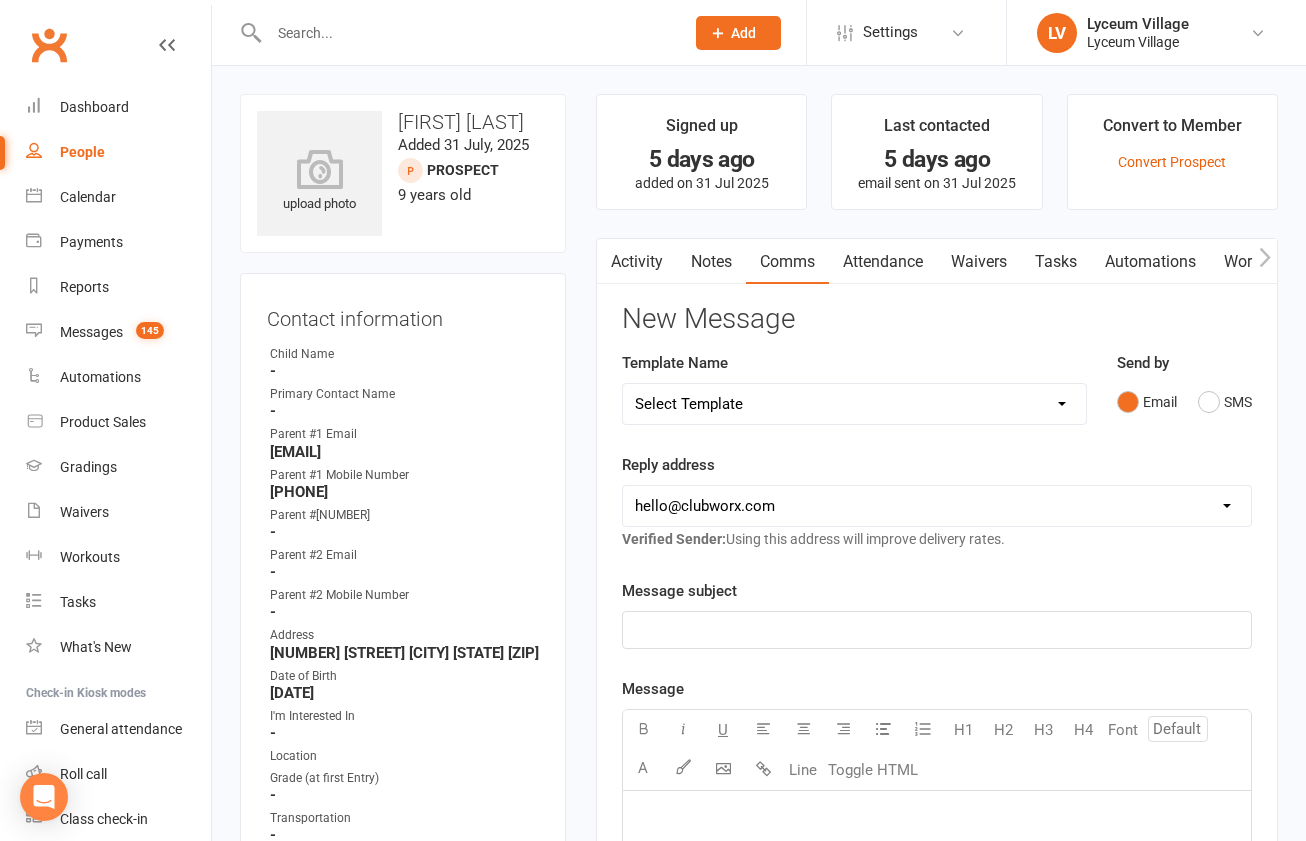 select on "6" 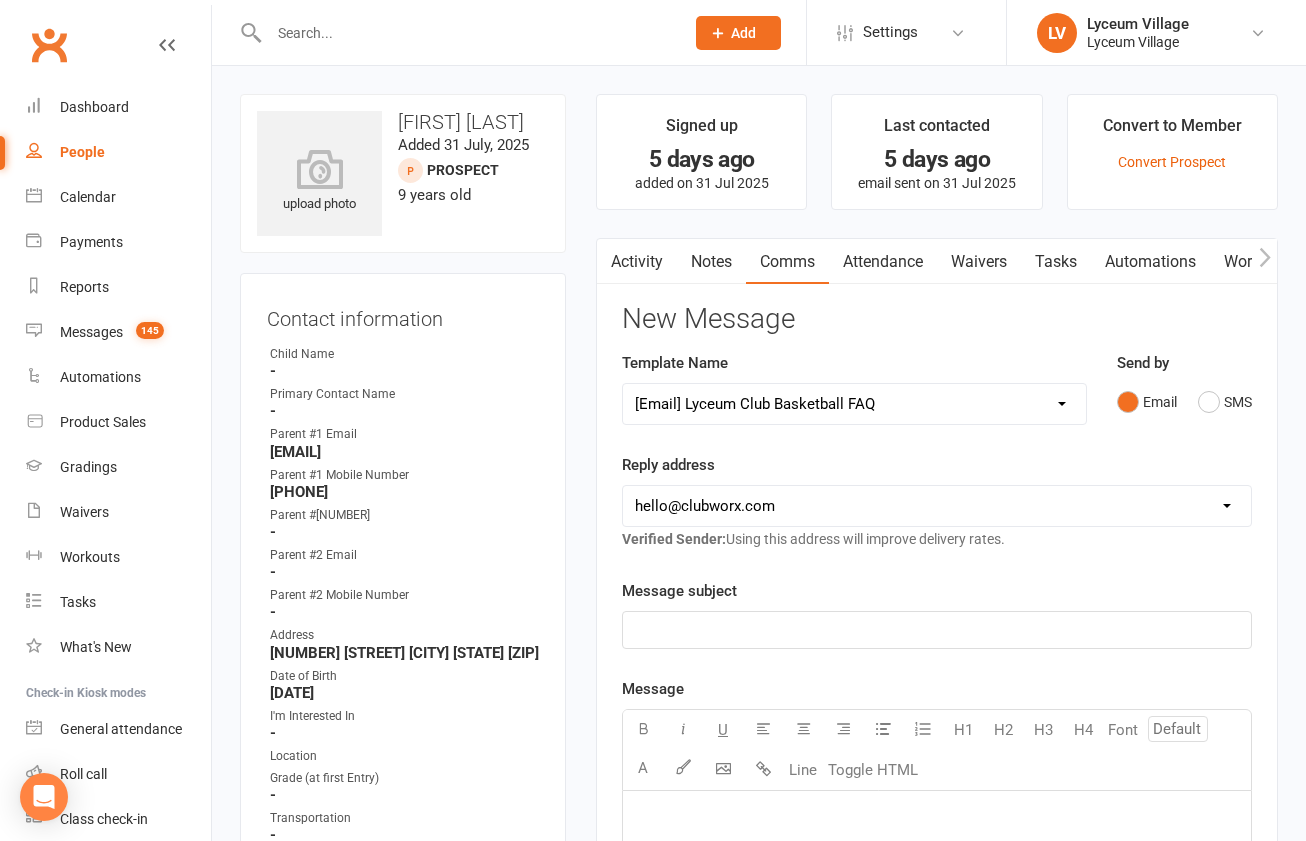 click on "[Email] Lyceum Club Basketball FAQ" at bounding box center (0, 0) 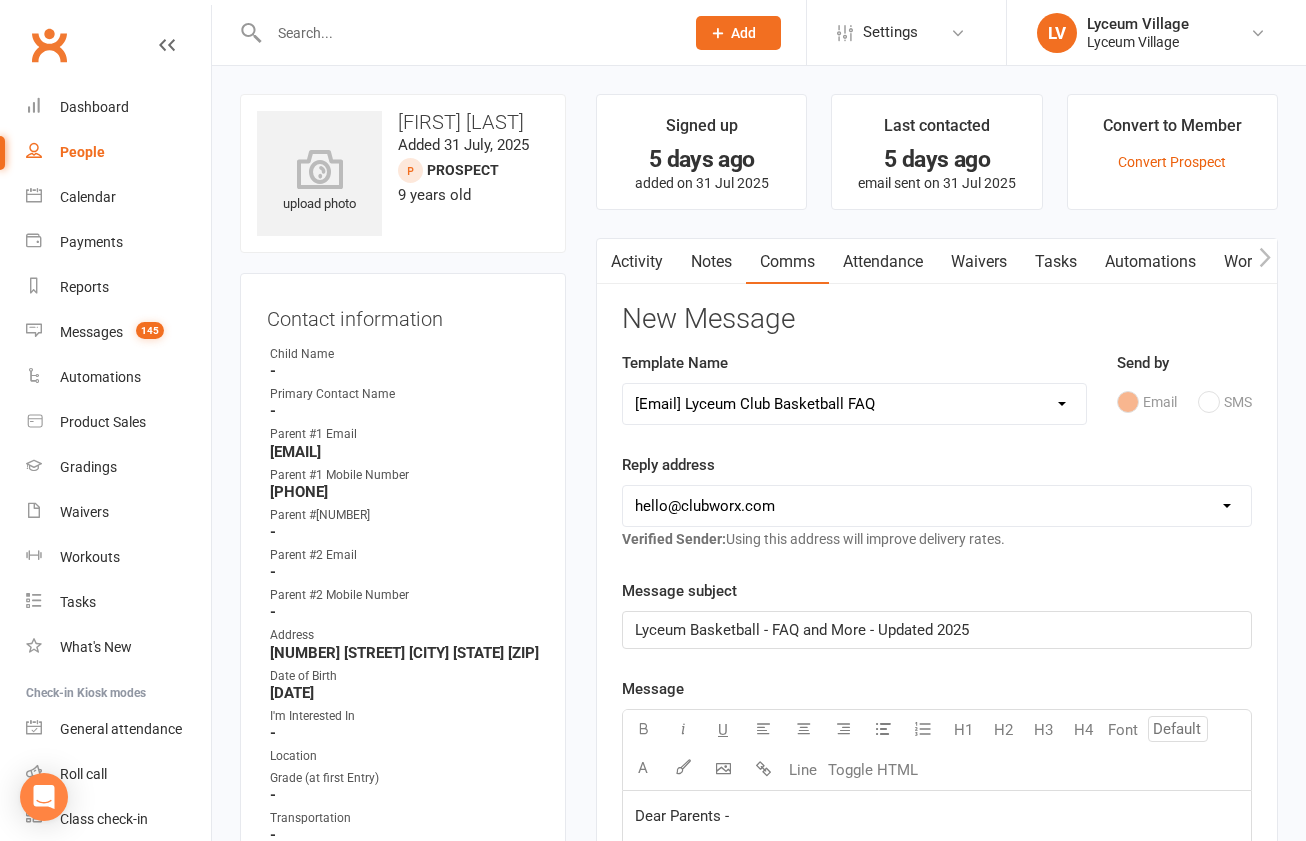 select on "1" 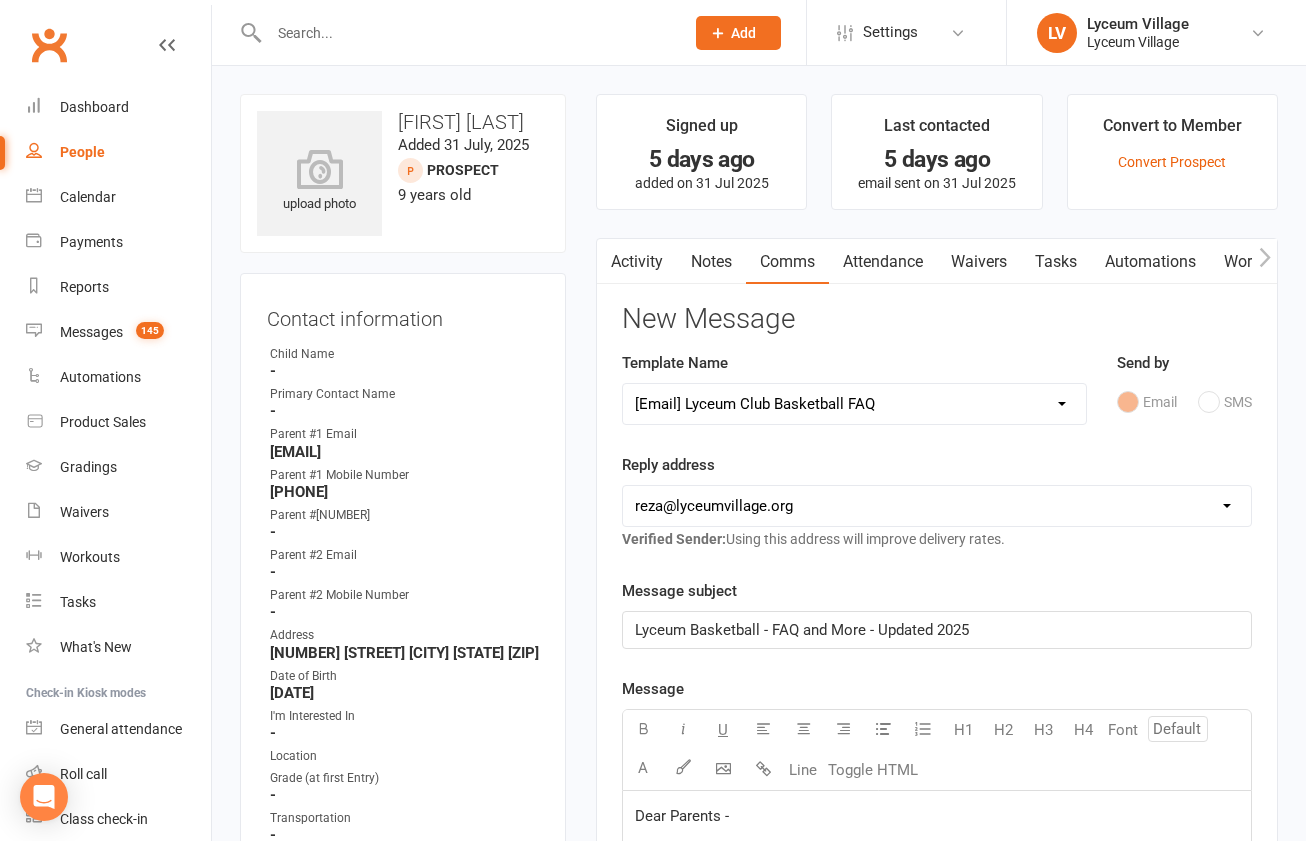click on "reza@lyceumvillage.org" at bounding box center (0, 0) 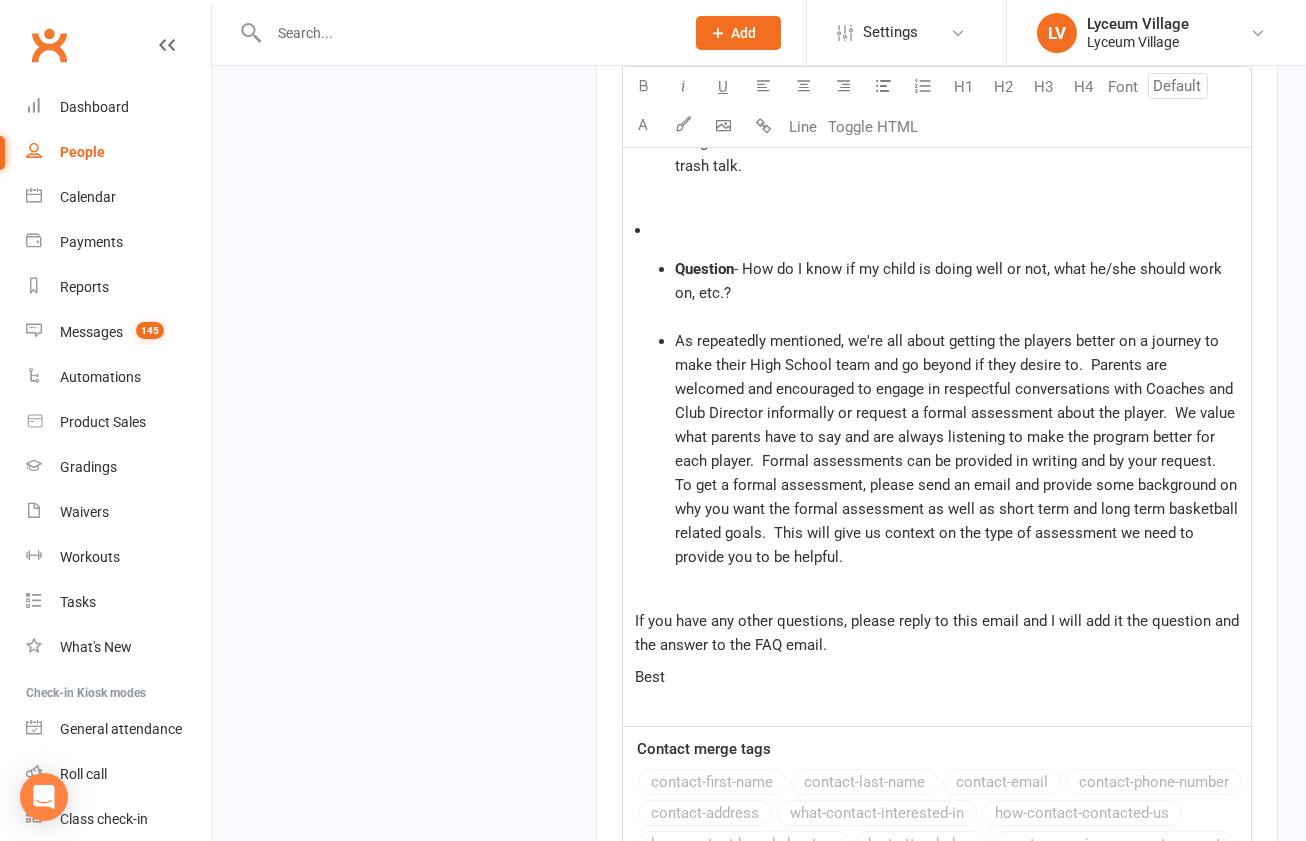 scroll, scrollTop: 4345, scrollLeft: 0, axis: vertical 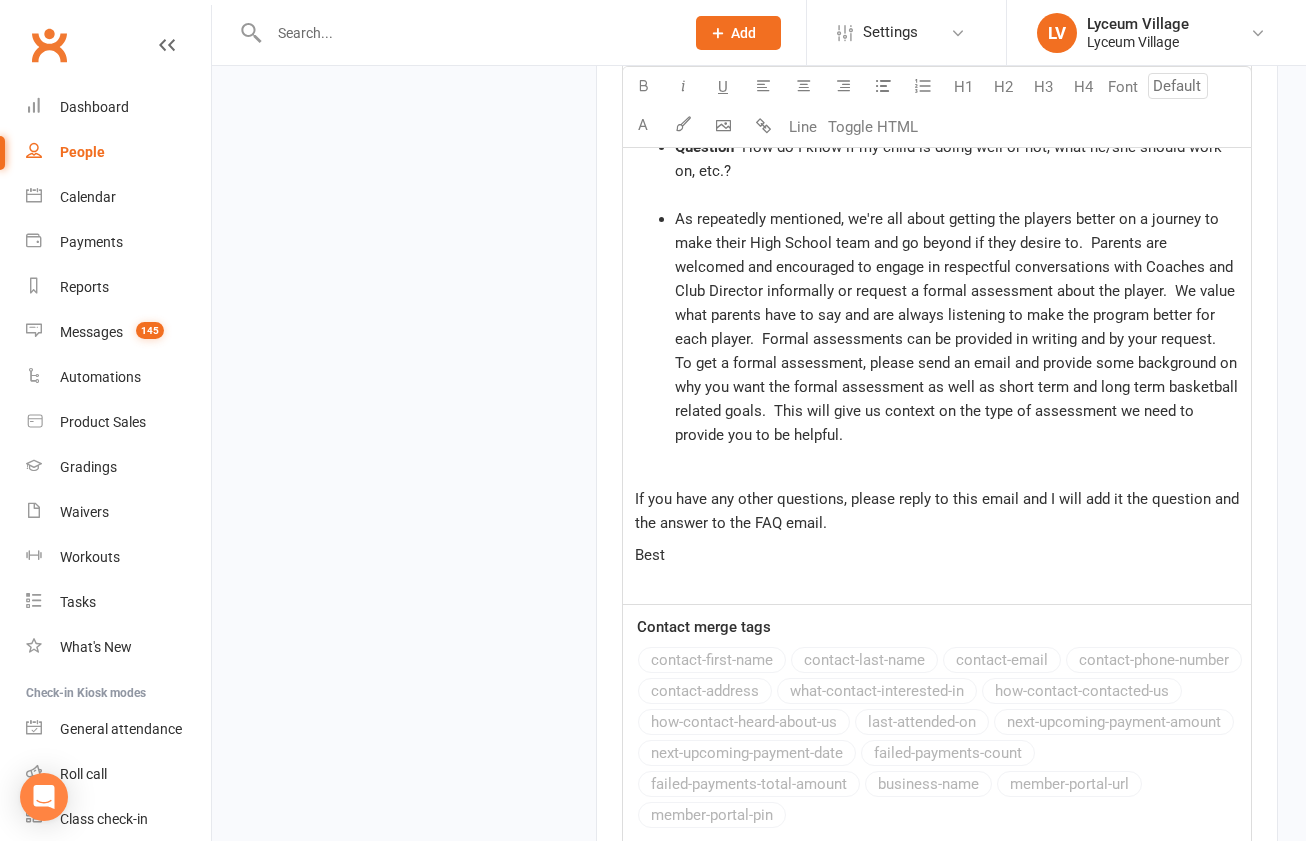 click on "Send Message" at bounding box center [702, 982] 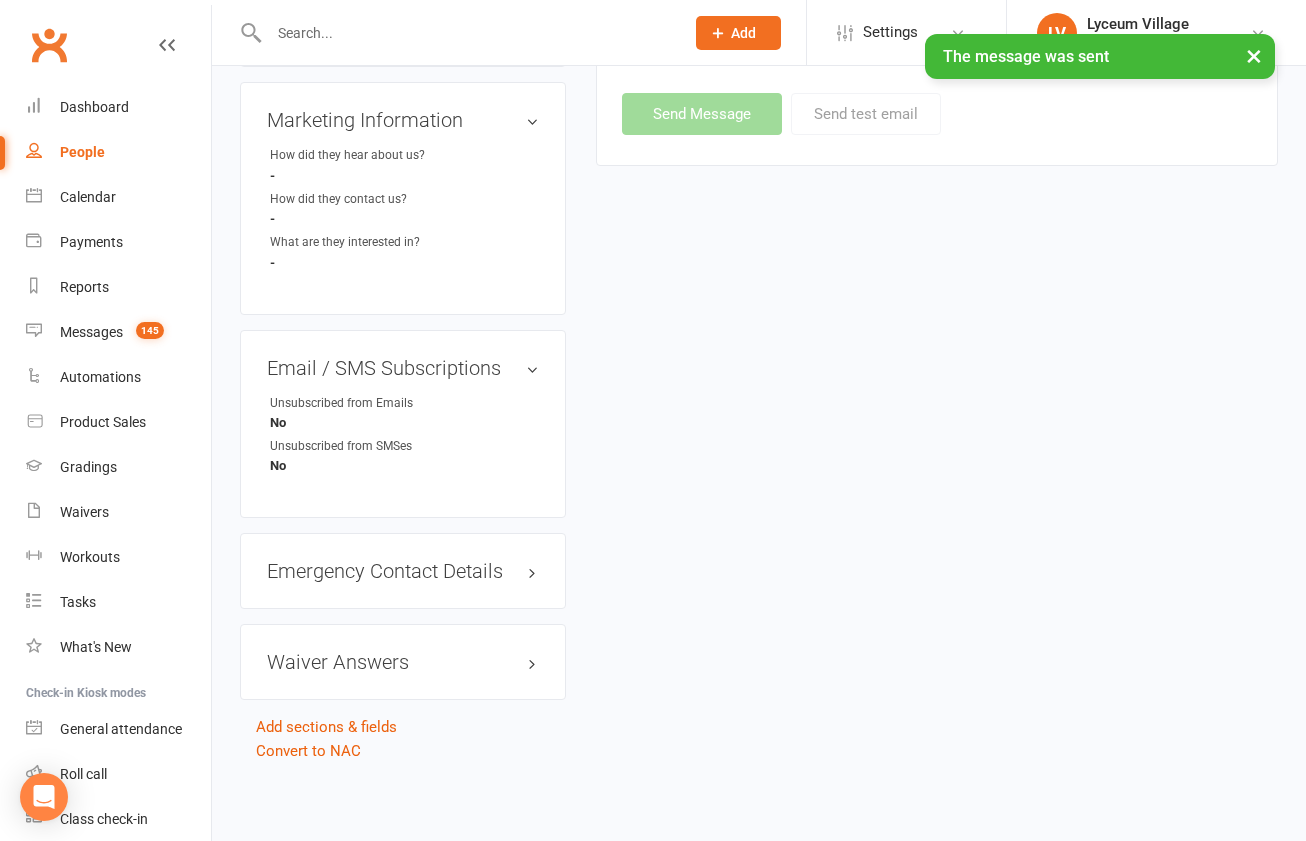 scroll, scrollTop: 1357, scrollLeft: 0, axis: vertical 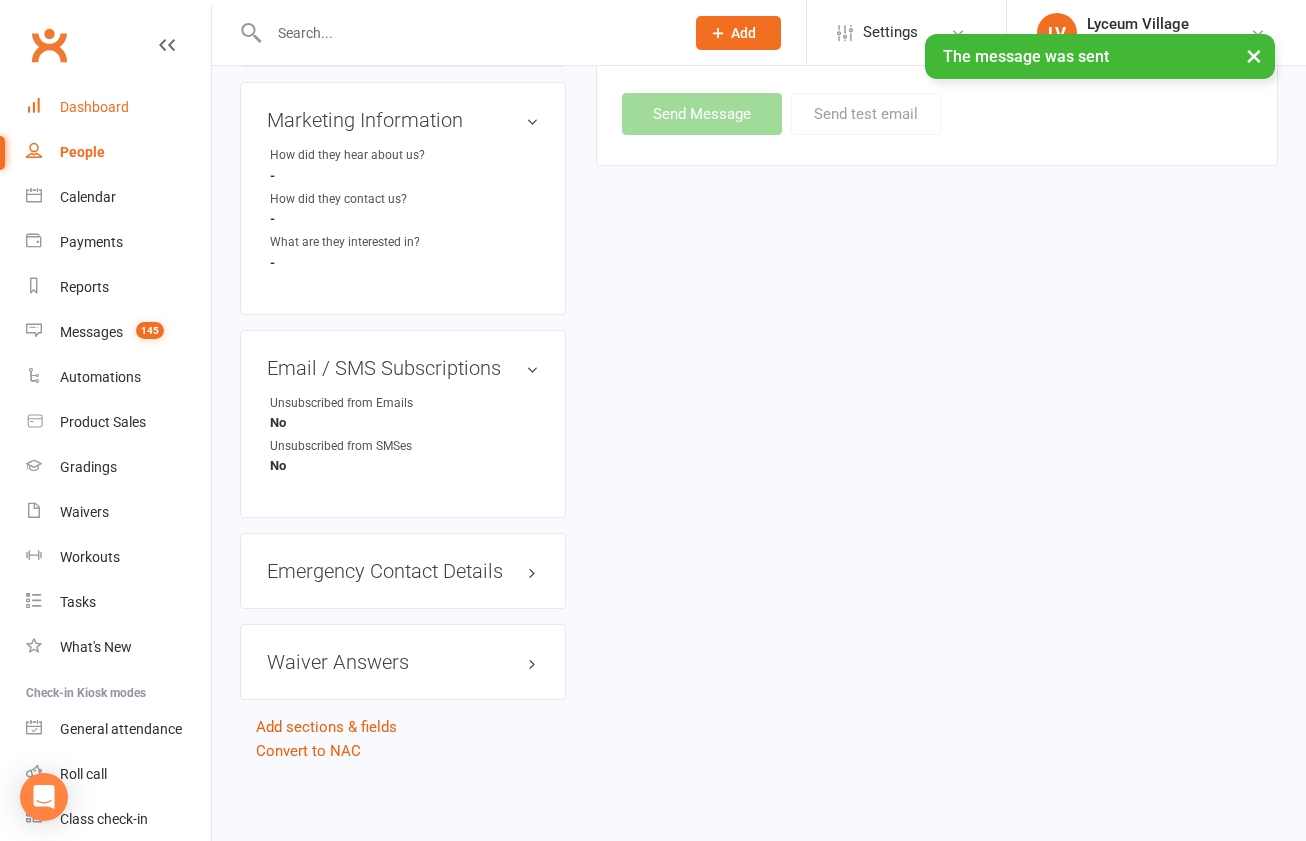 click on "Dashboard" at bounding box center [118, 107] 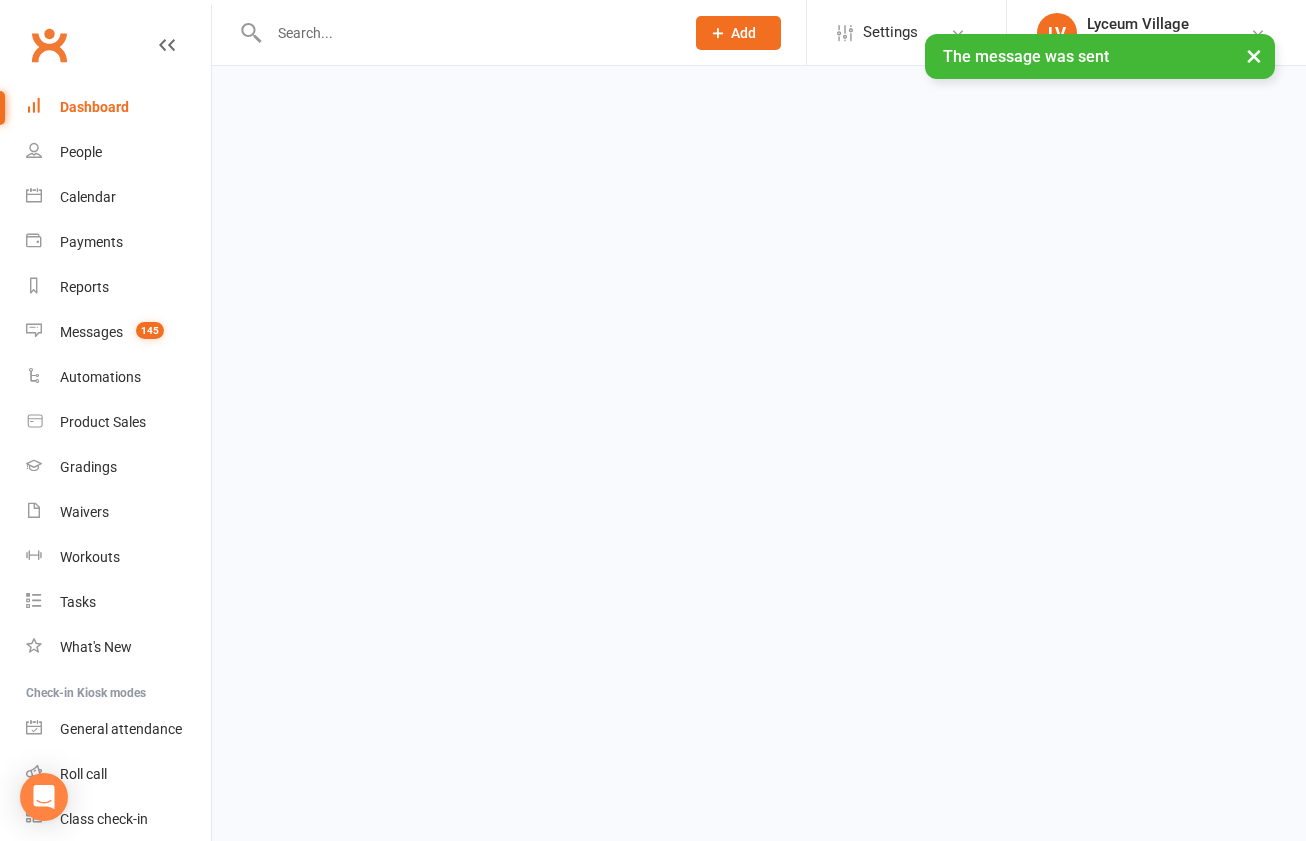 scroll, scrollTop: 0, scrollLeft: 0, axis: both 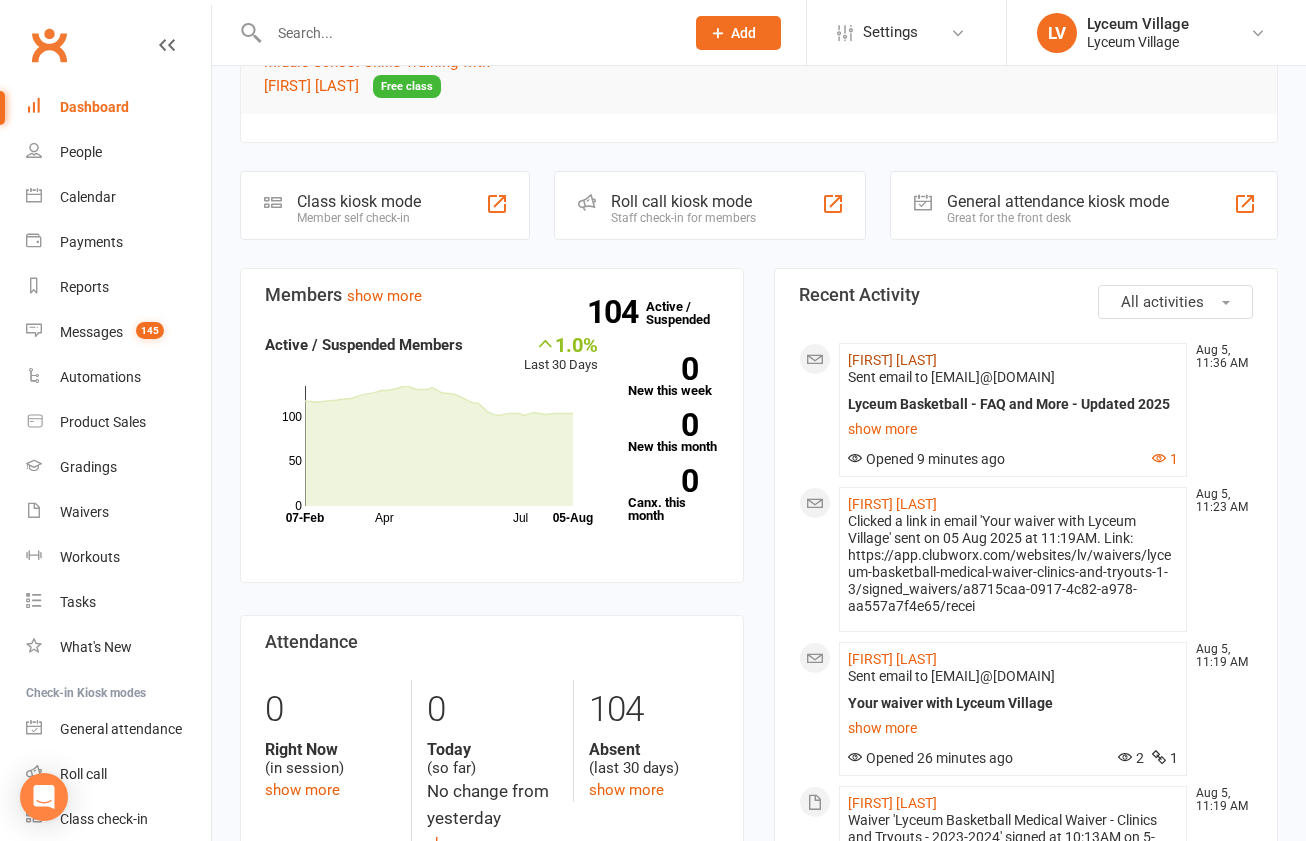 click on "[FIRST] [LAST]" 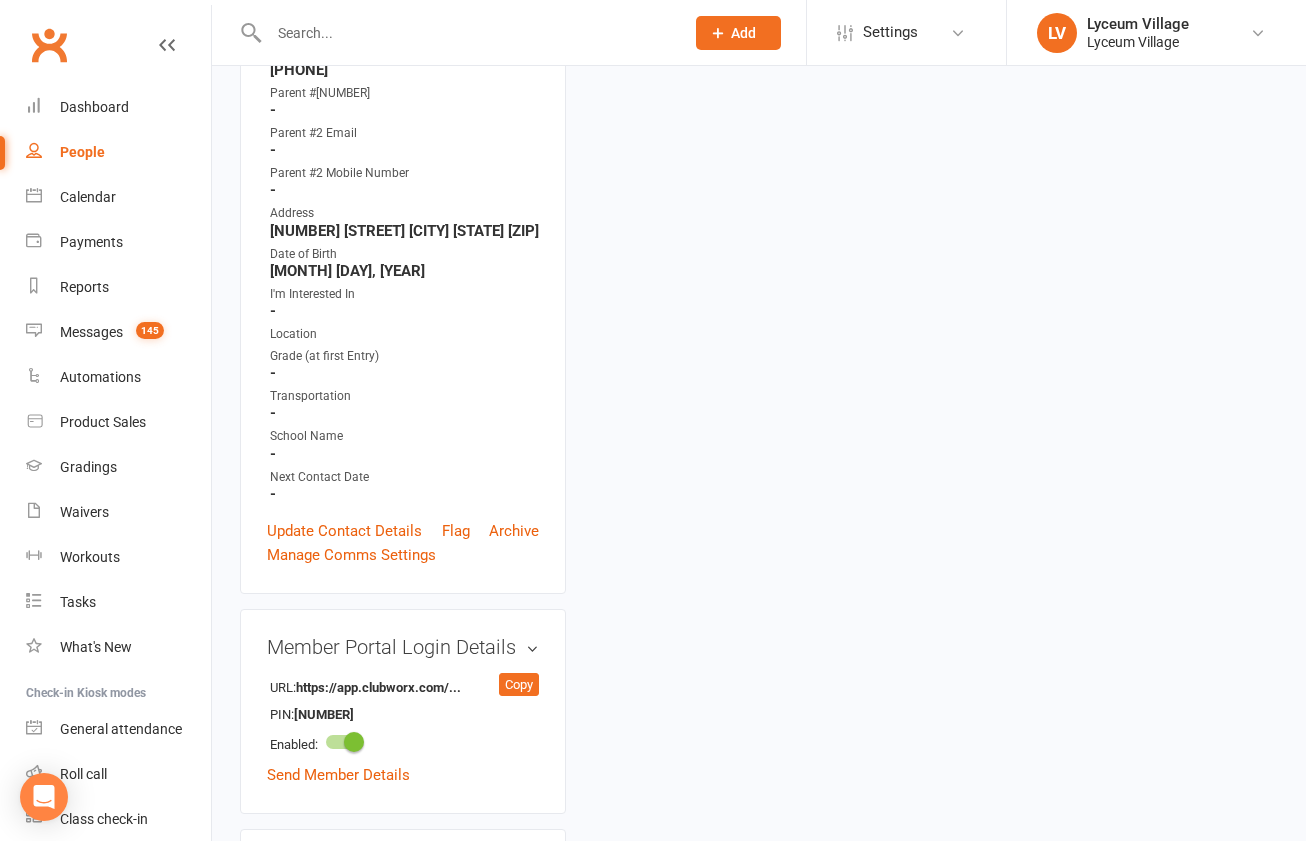 scroll, scrollTop: 0, scrollLeft: 0, axis: both 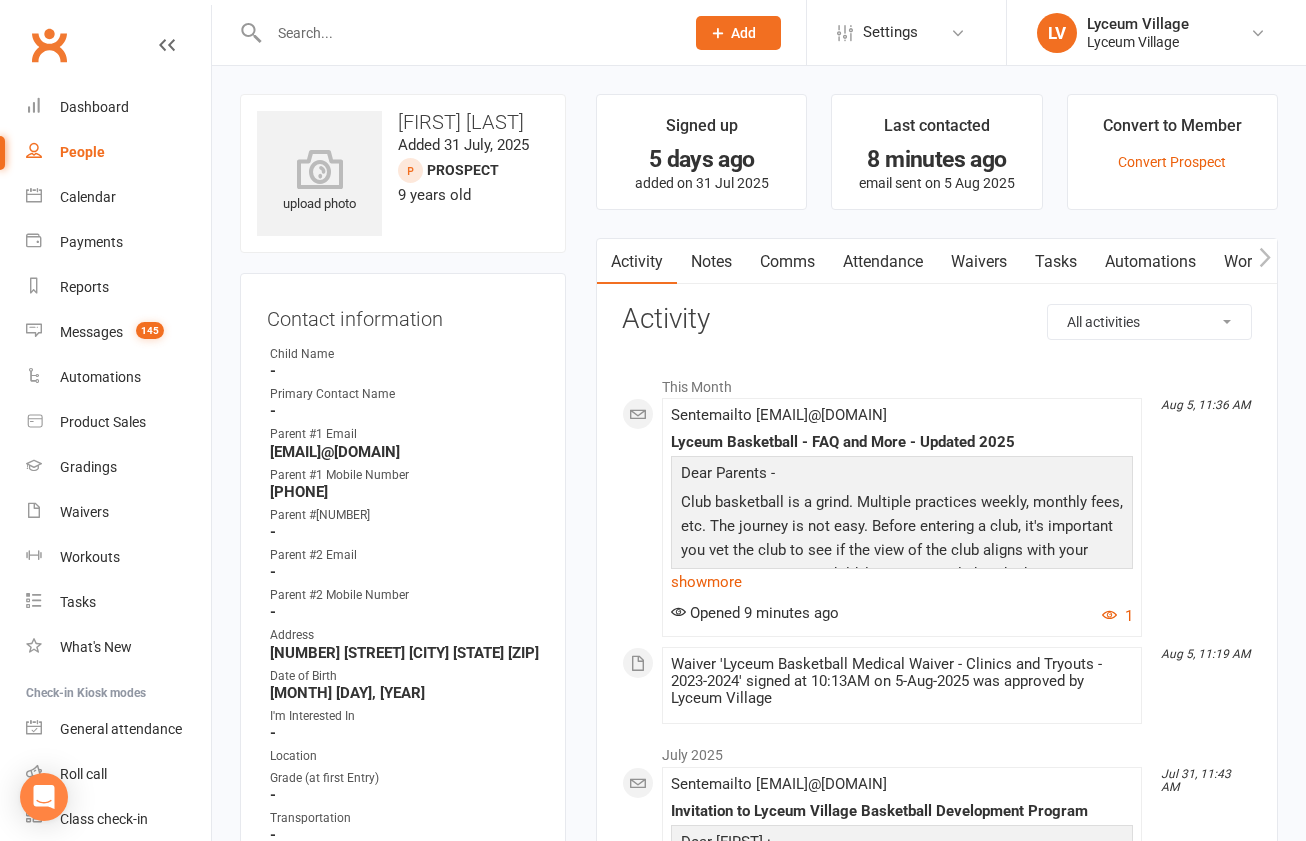 click on "Comms" at bounding box center (787, 262) 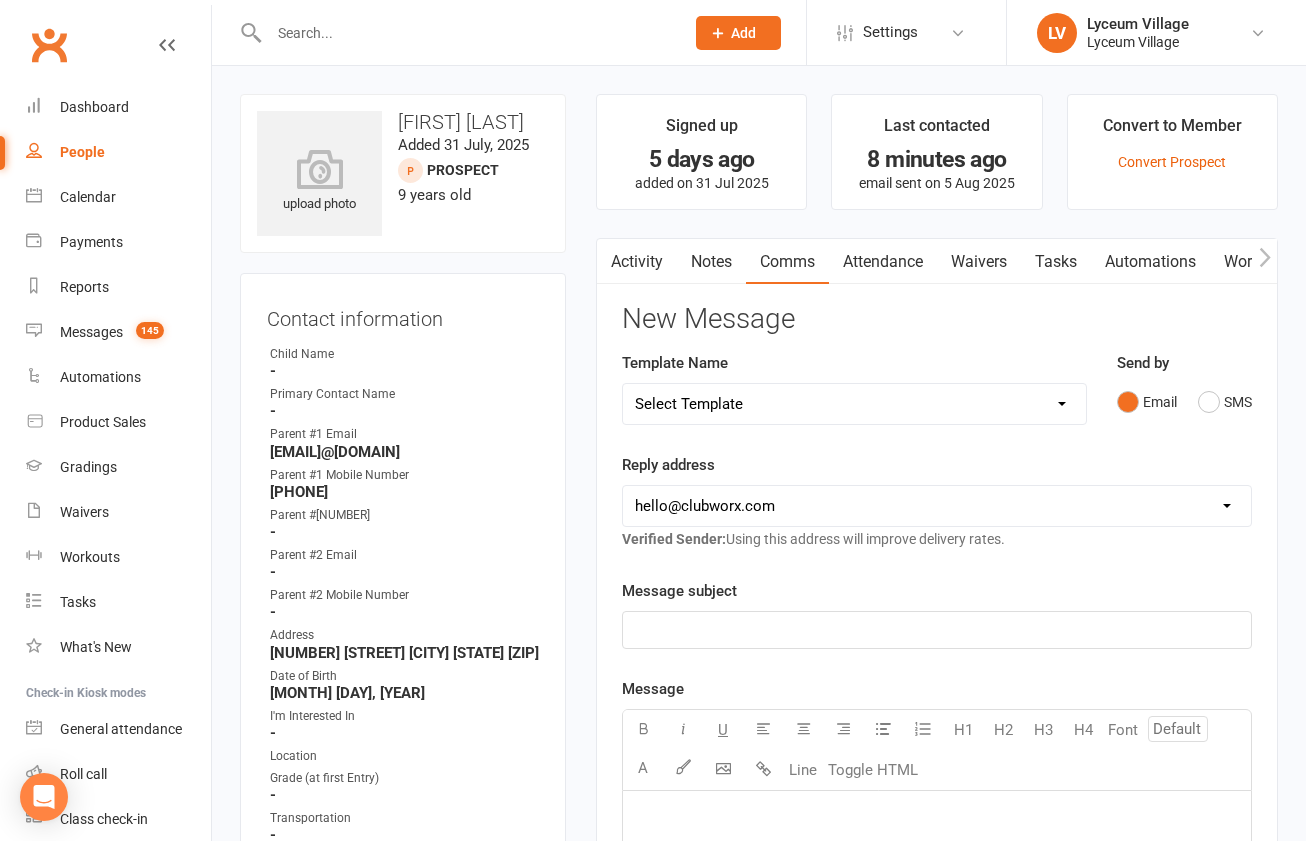 click on "Select Template [Email] Club Basketball Swag [Email] Generic Girls Basketball Tryout [Email] Generic Tryout [Email] High School Club Invitation  [Email] Invitation to Lyceum Village Basketball Development Program [Email] Invitation to Lyceum Village Basketball Development Program - 10U [Email] Lyceum Club Basketball FAQ [Email] Lyceum Club Basketball Uniform Policy [Email] Summer Coach Runs - 14U through 16U [Email] Early Bird 2022 Summer Camp Sign-Up [Email] Join Us at Lyceum Basketball [SMS] Absentee Notification [Email] Application Beta Users [Email] Assessment Results - Athletic [Email] Basketball - Monthly Club Dues [Email] Basketball - Welcome to Lyceum Village Basketball Development Program [Email] Basketball - Winter Season Schedule [SMS] Checkin Notification [Email] Covid-19 [Email] Driver Assignment Process [Email] Instructions for ACH [Email] Inviting Investors [Email] LF - 2020 Before & After School Programs at Lyceum Village [Email] LF - 2020 Fall Schedule [Email] LF - Describe Membership" at bounding box center (854, 404) 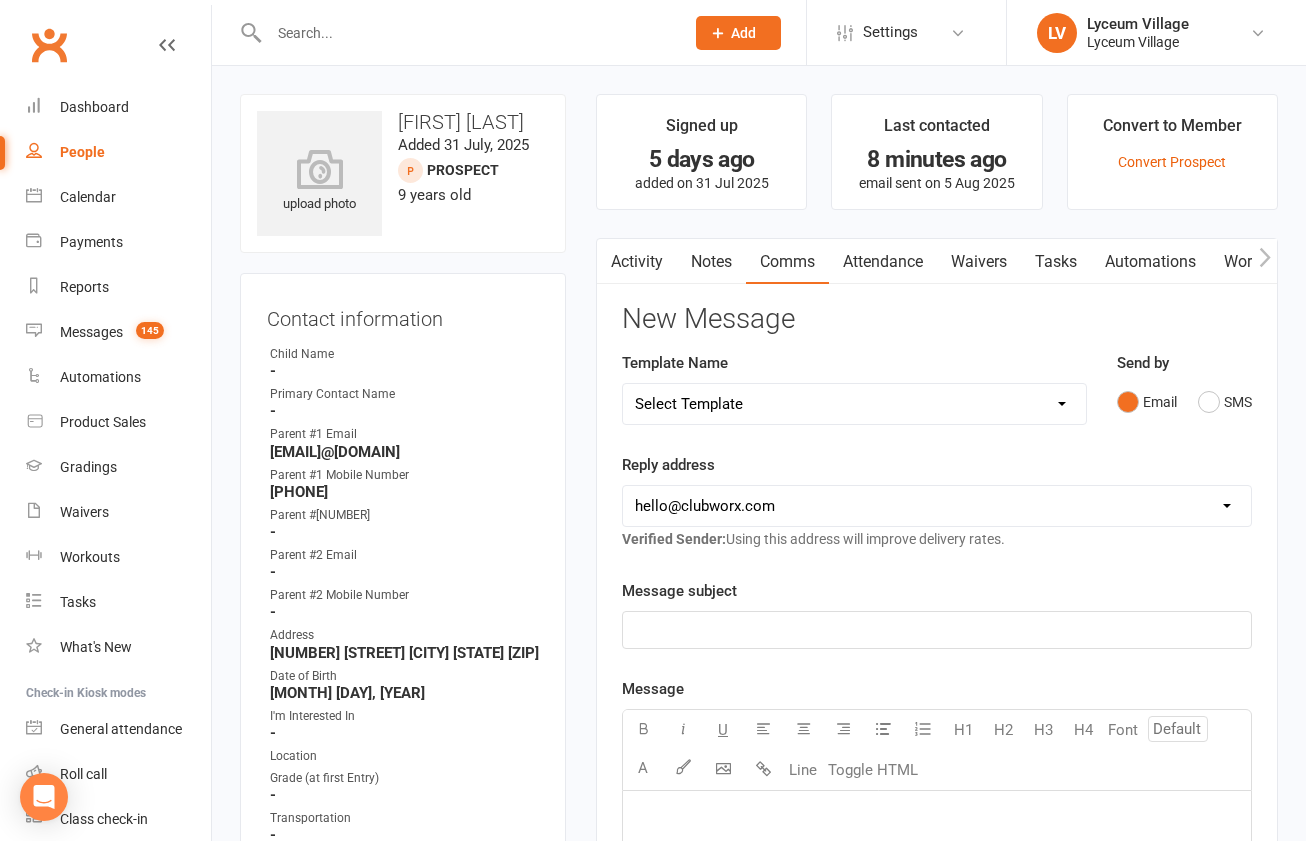 select on "4" 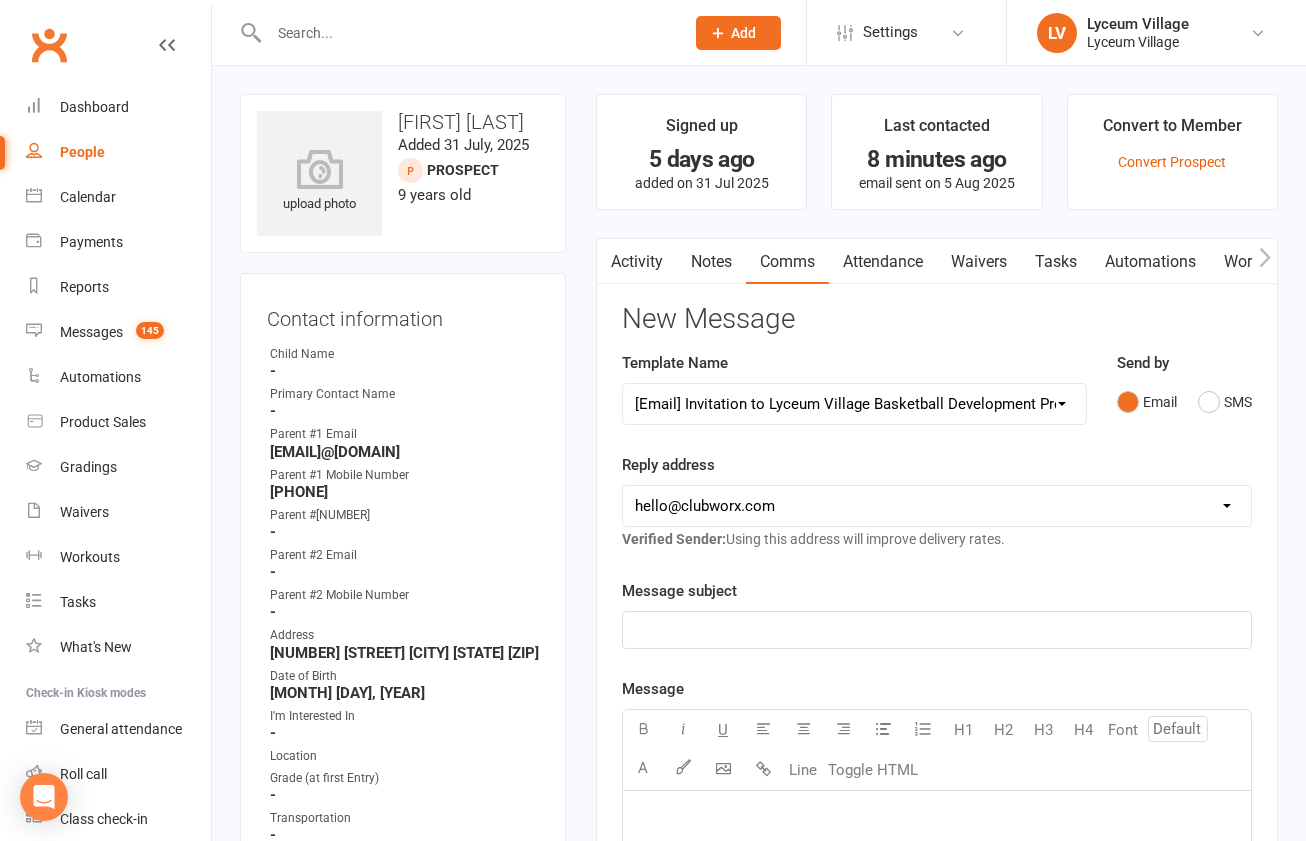 click on "[Email] Invitation to Lyceum Village Basketball Development Program" at bounding box center [0, 0] 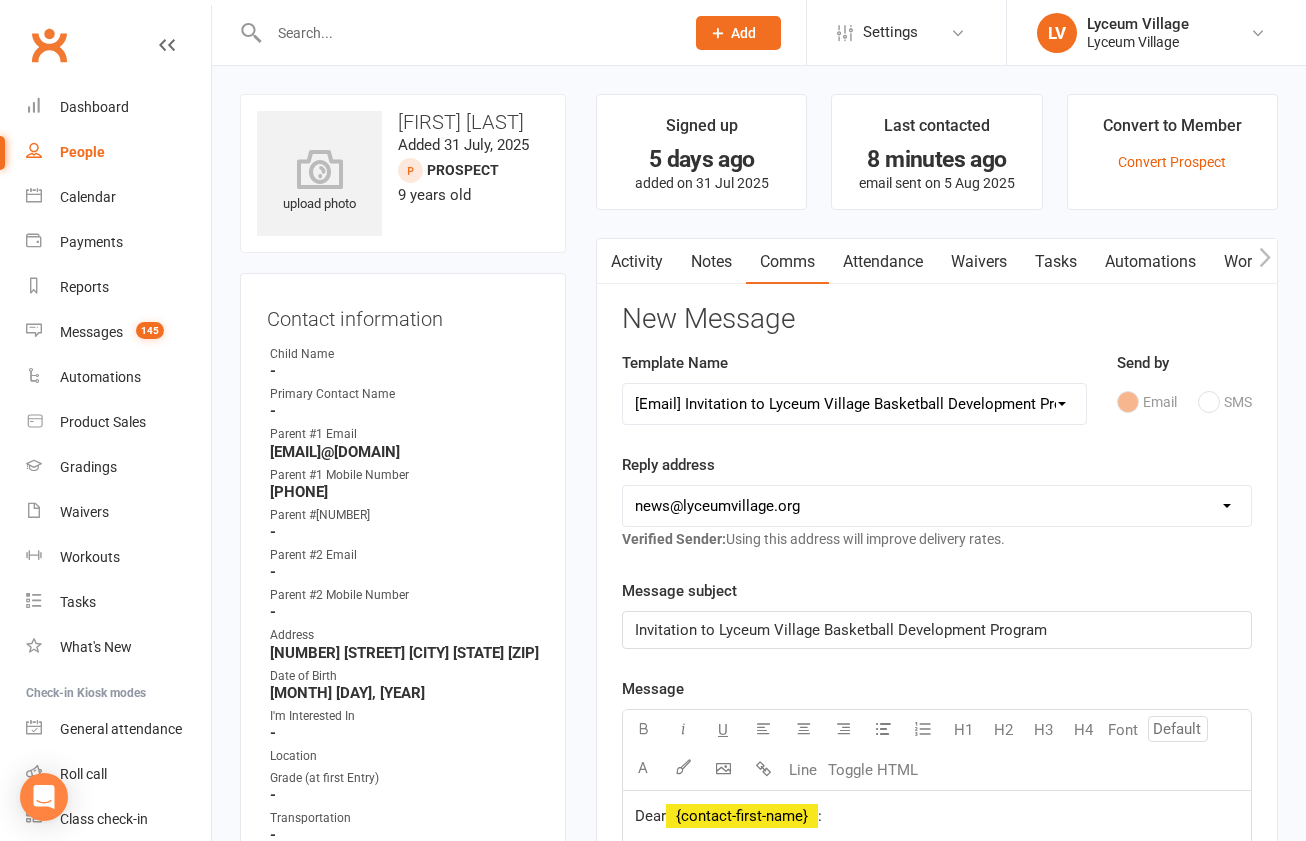 click on "news@lyceumvillage.org" at bounding box center [0, 0] 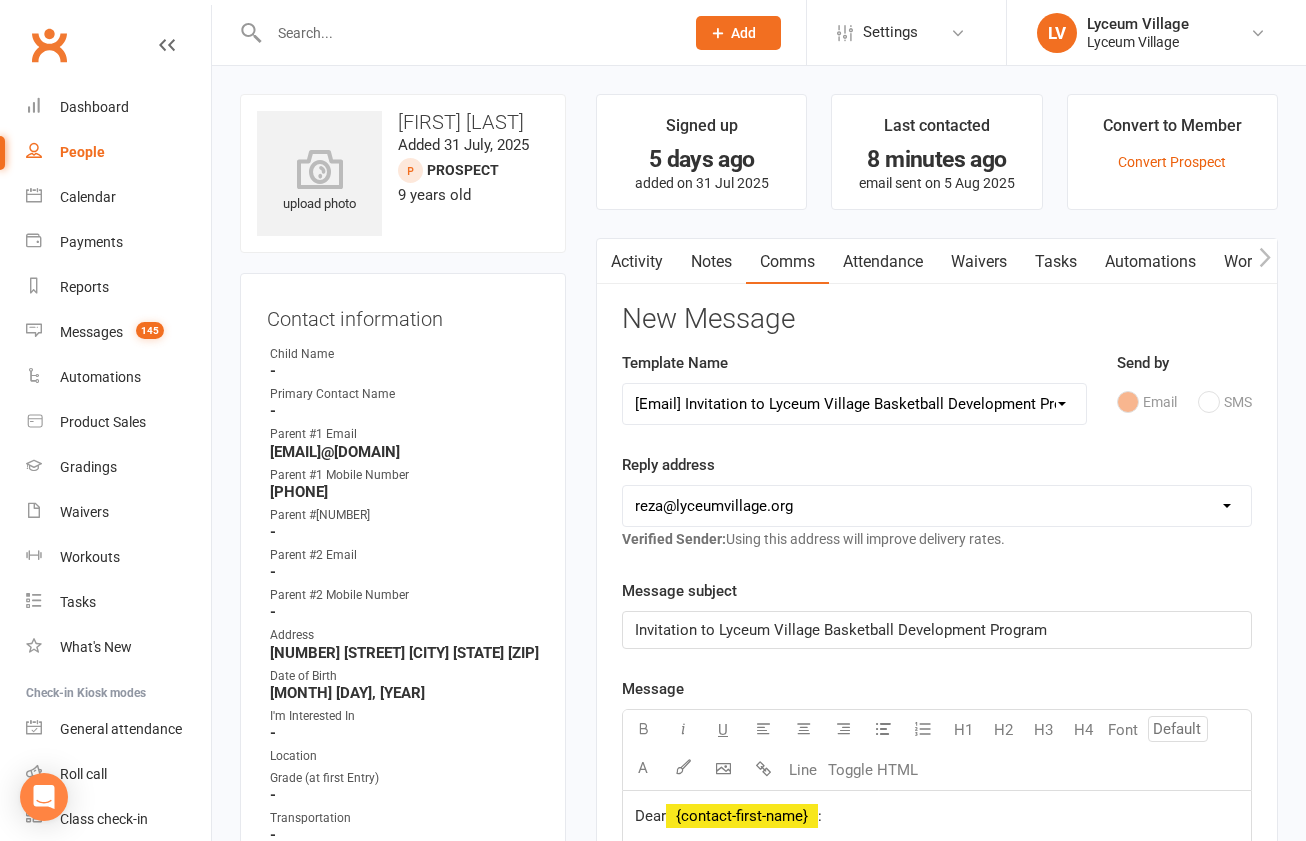 click on "reza@lyceumvillage.org" at bounding box center [0, 0] 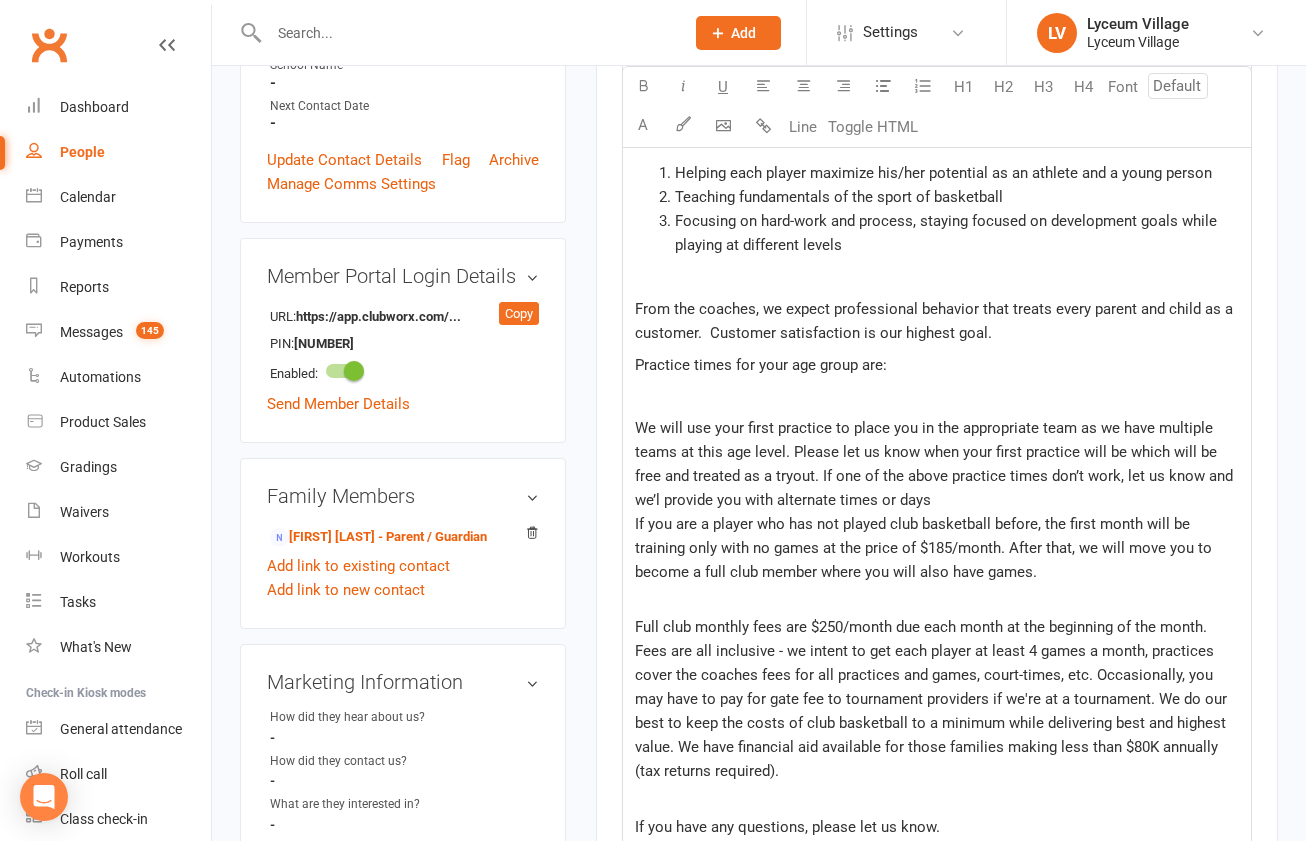 scroll, scrollTop: 804, scrollLeft: 0, axis: vertical 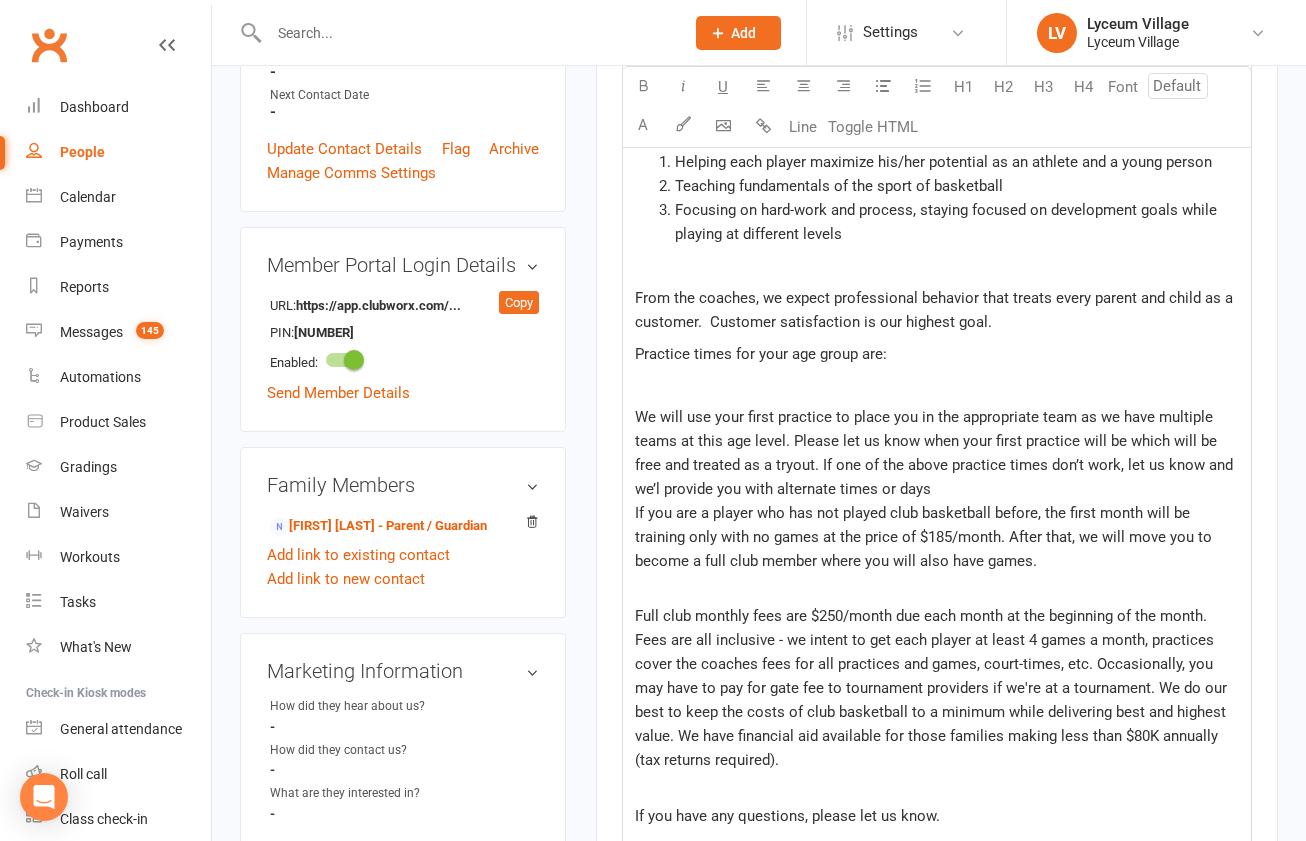 click 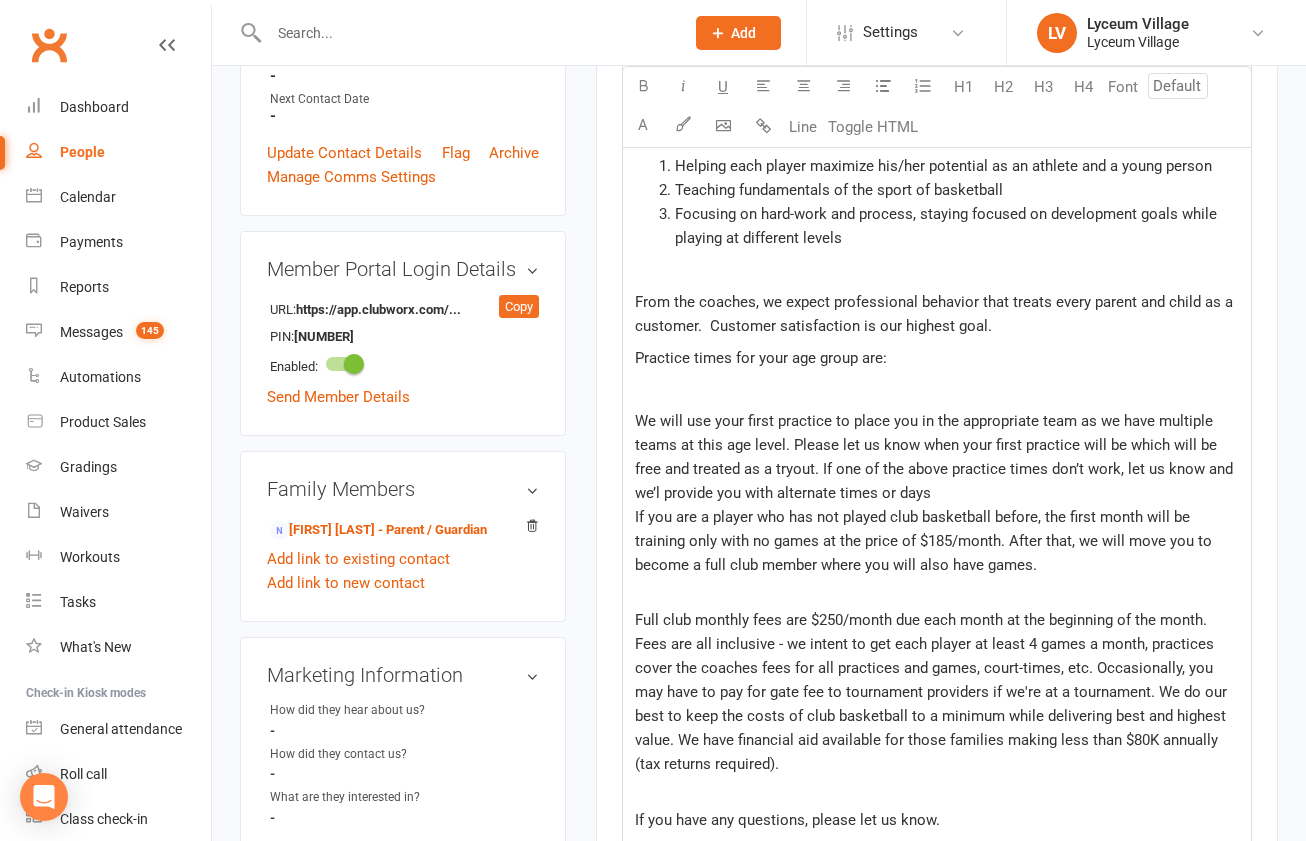 scroll, scrollTop: 802, scrollLeft: 0, axis: vertical 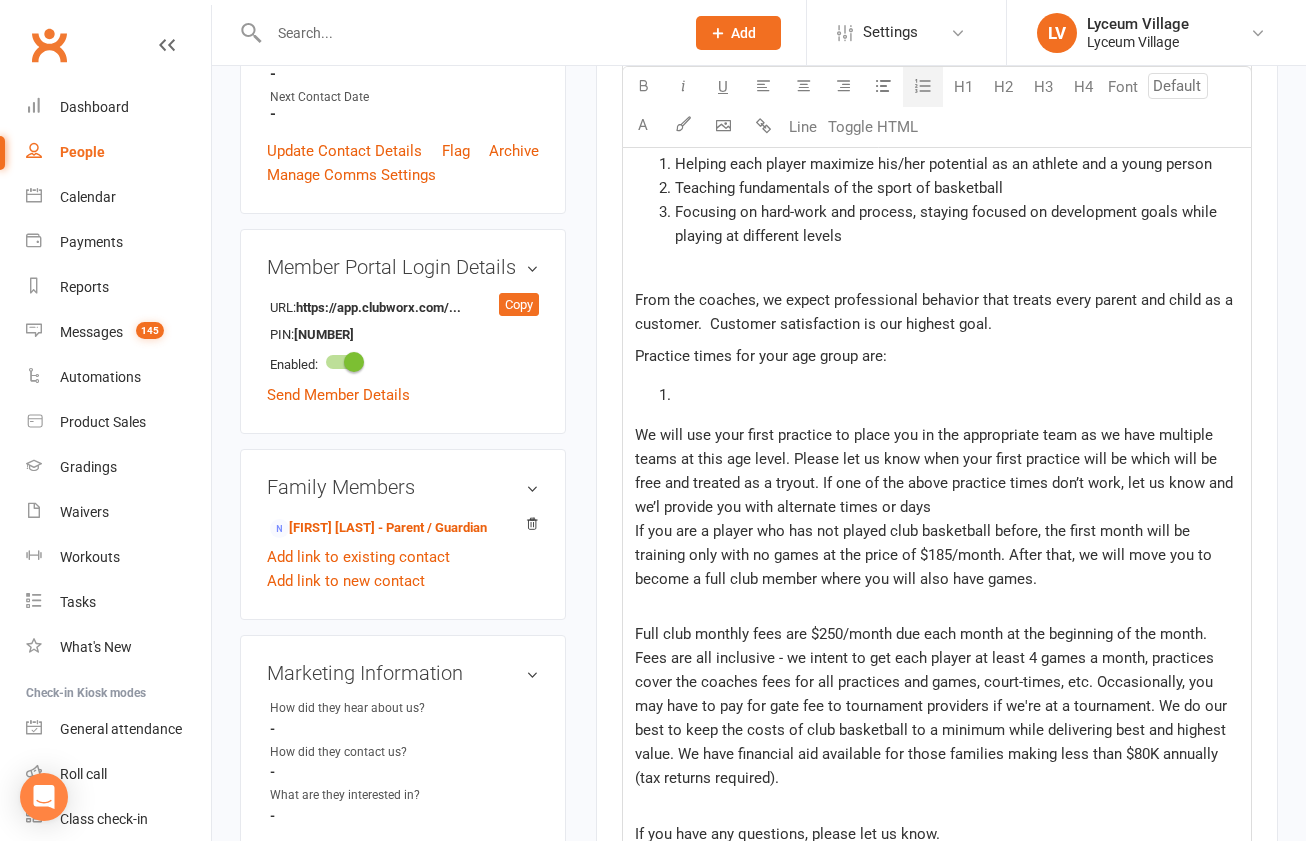 click 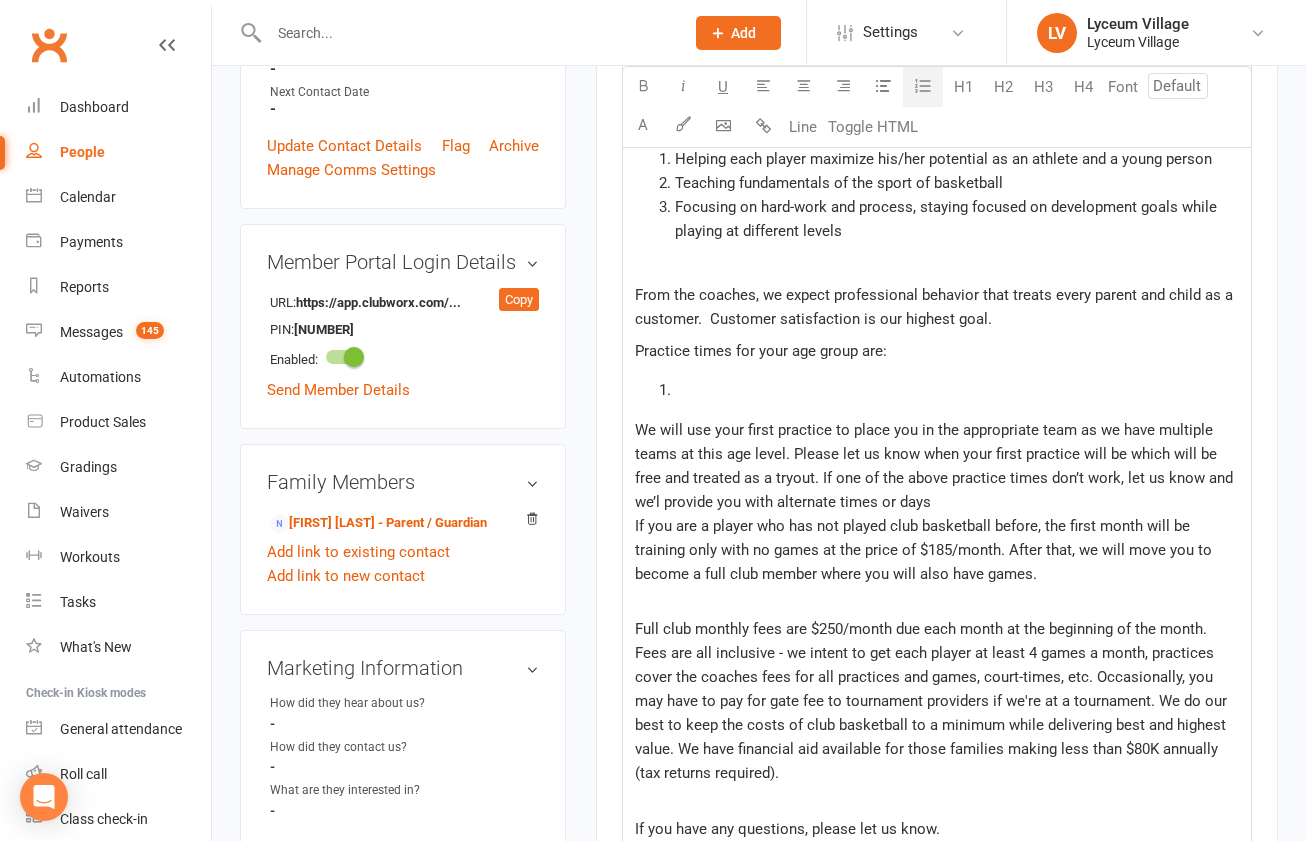 scroll, scrollTop: 816, scrollLeft: 0, axis: vertical 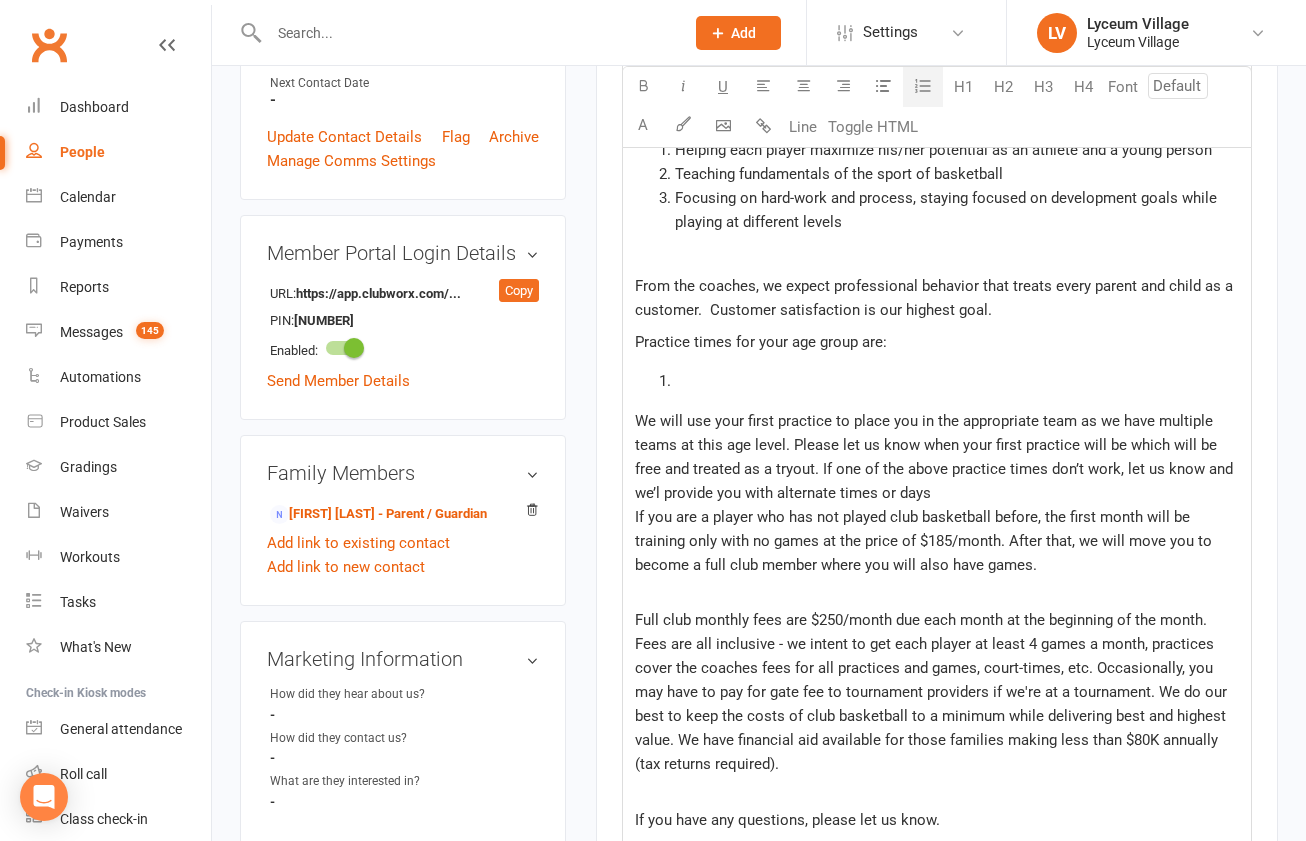 type 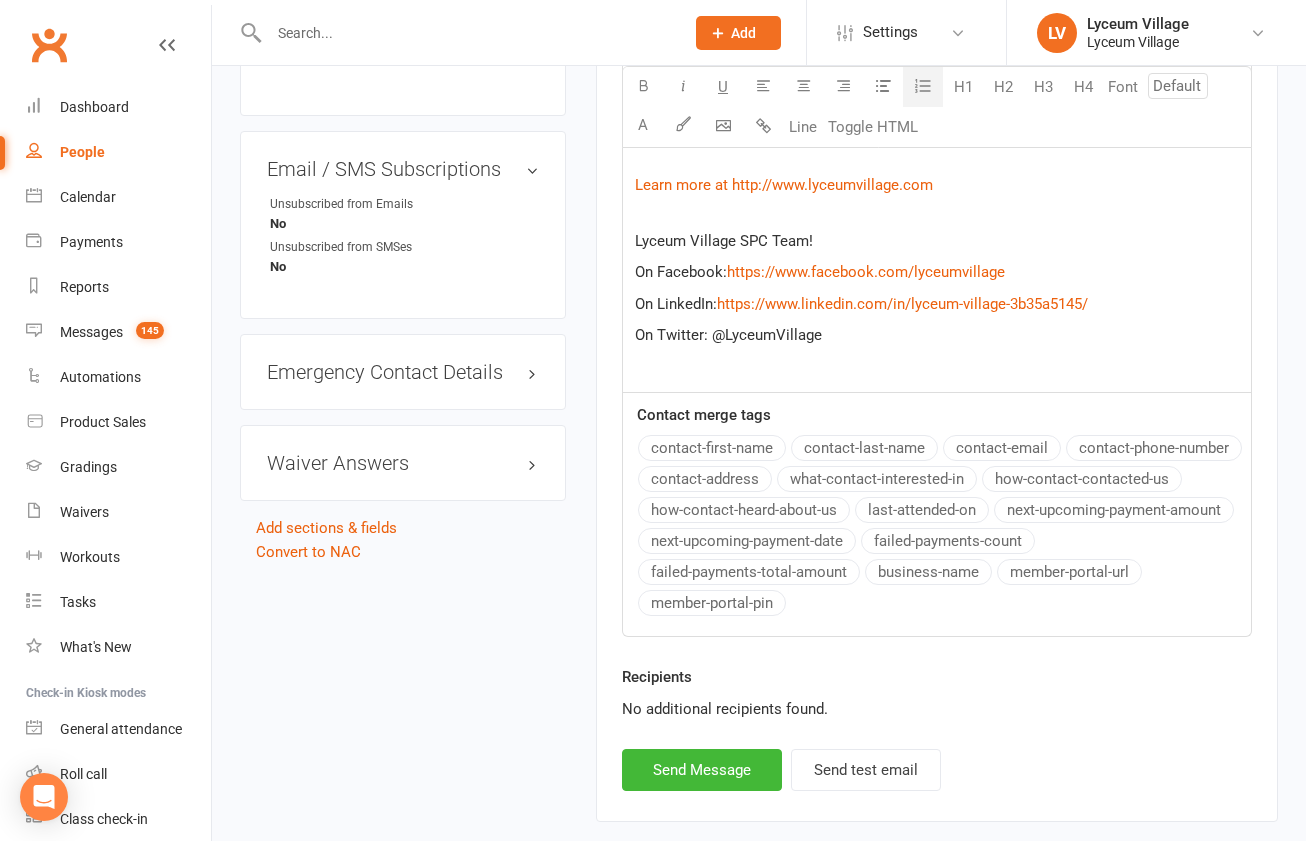 scroll, scrollTop: 1661, scrollLeft: 0, axis: vertical 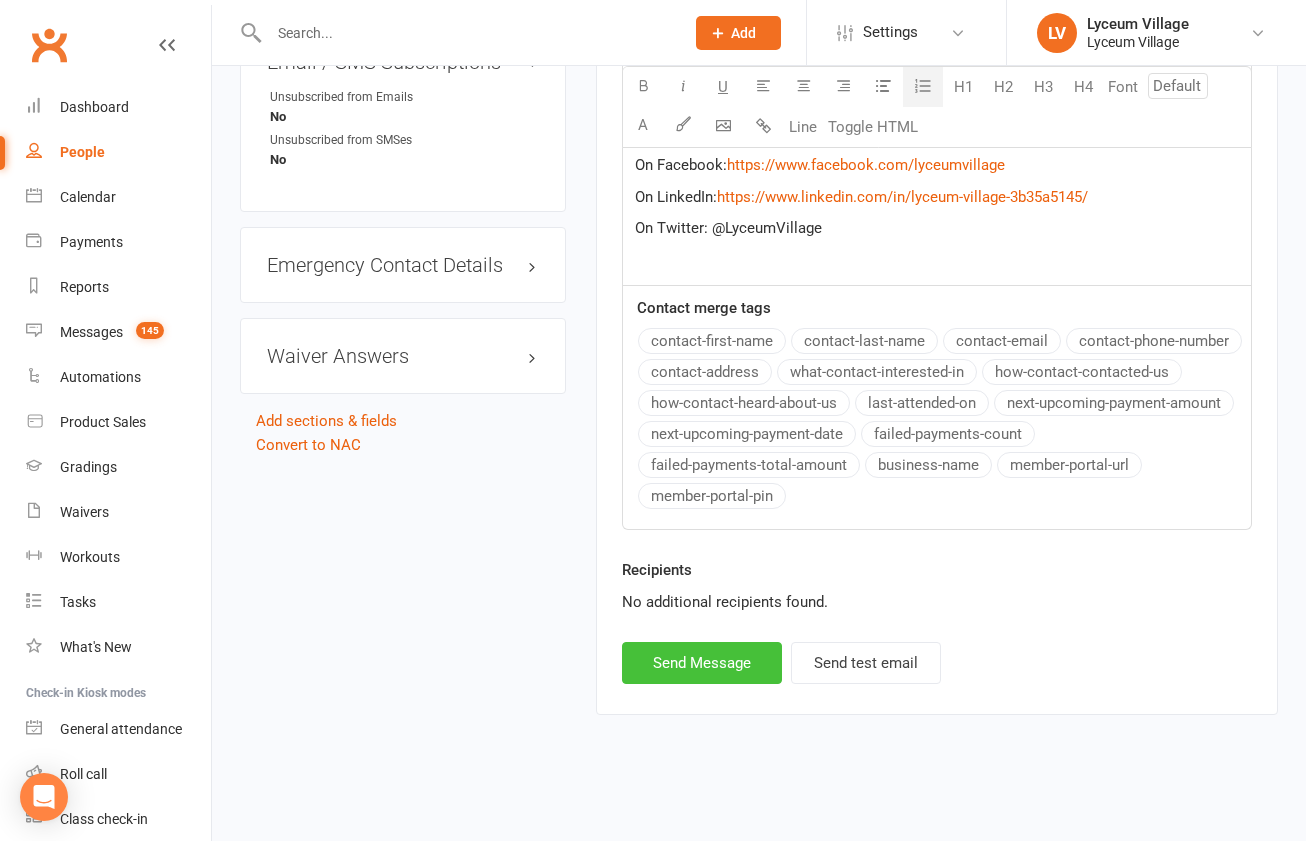 click on "Send Message" at bounding box center [702, 663] 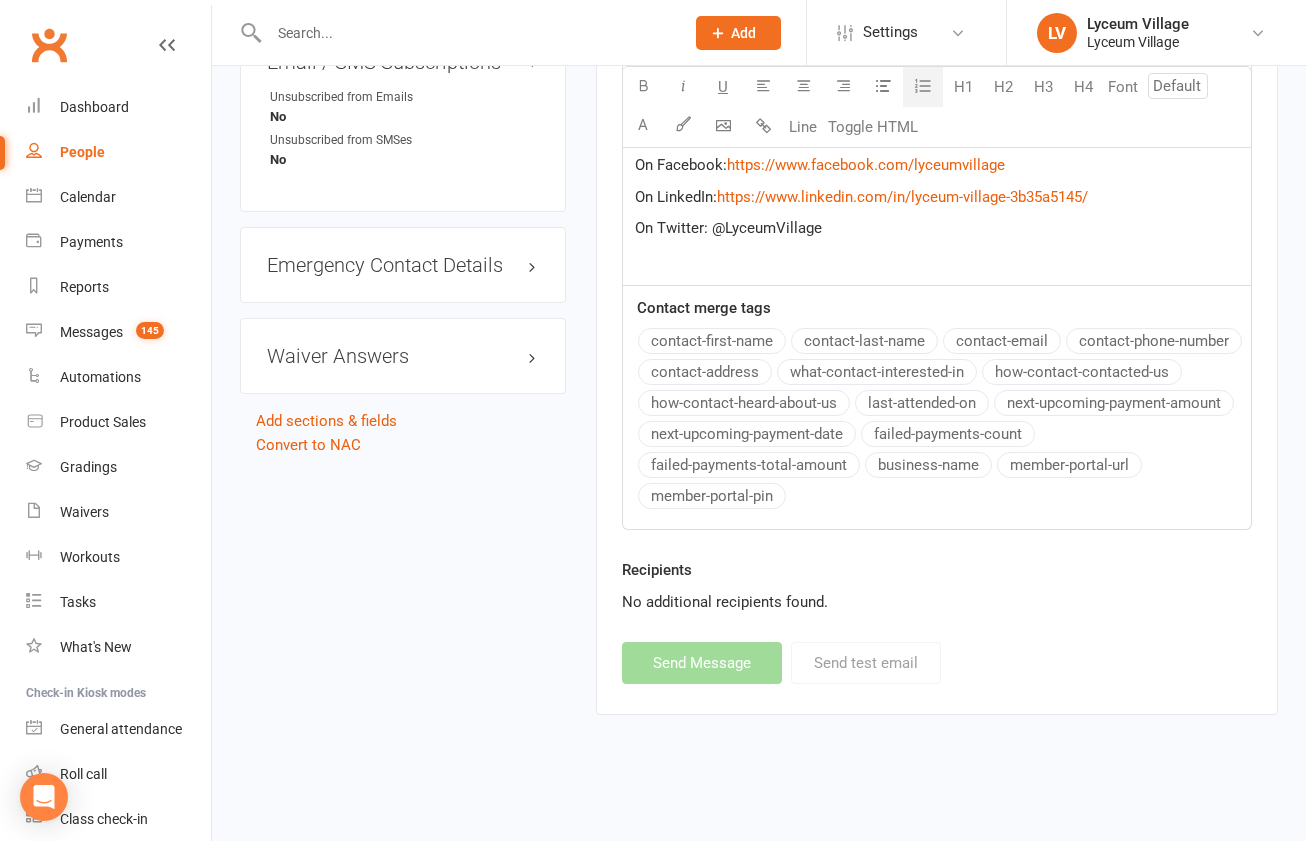 select 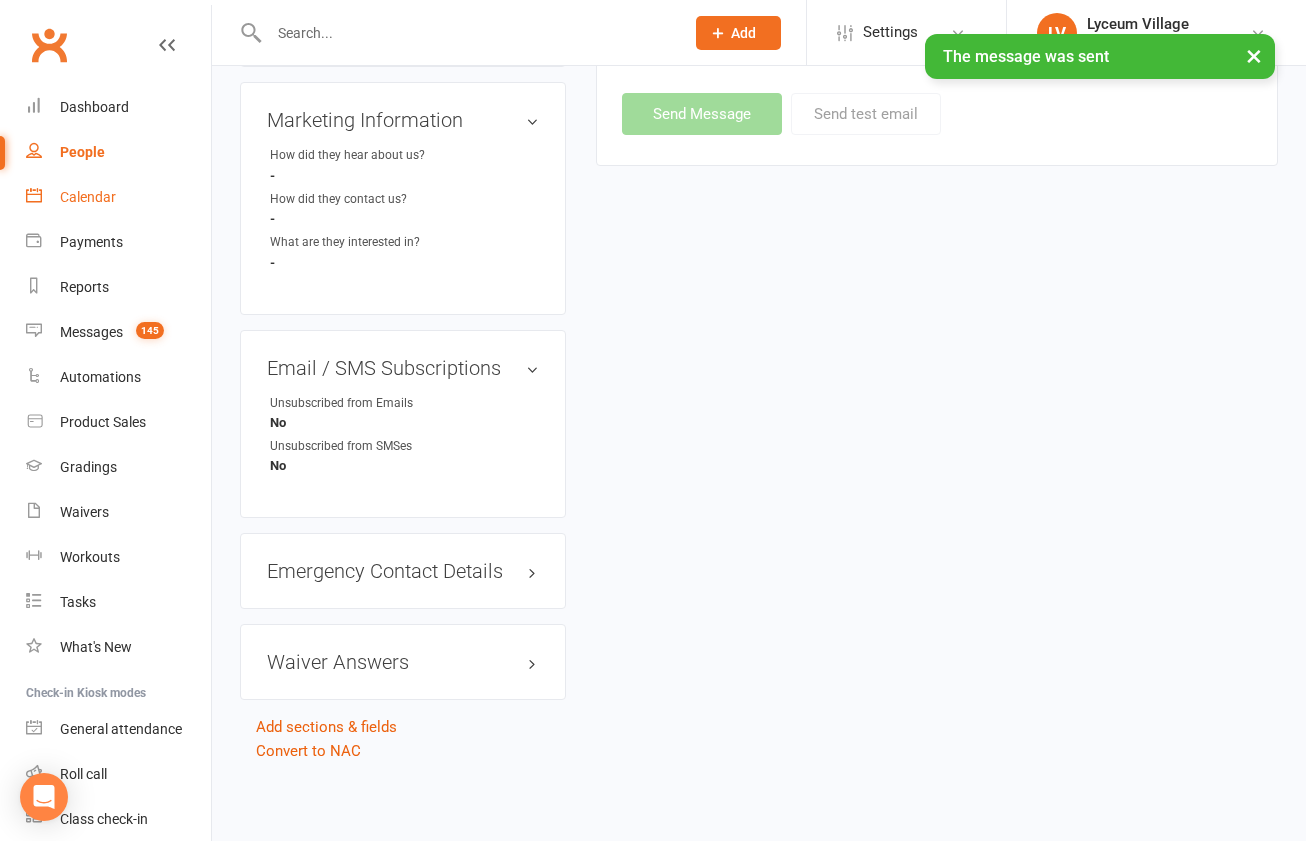 scroll, scrollTop: 1357, scrollLeft: 0, axis: vertical 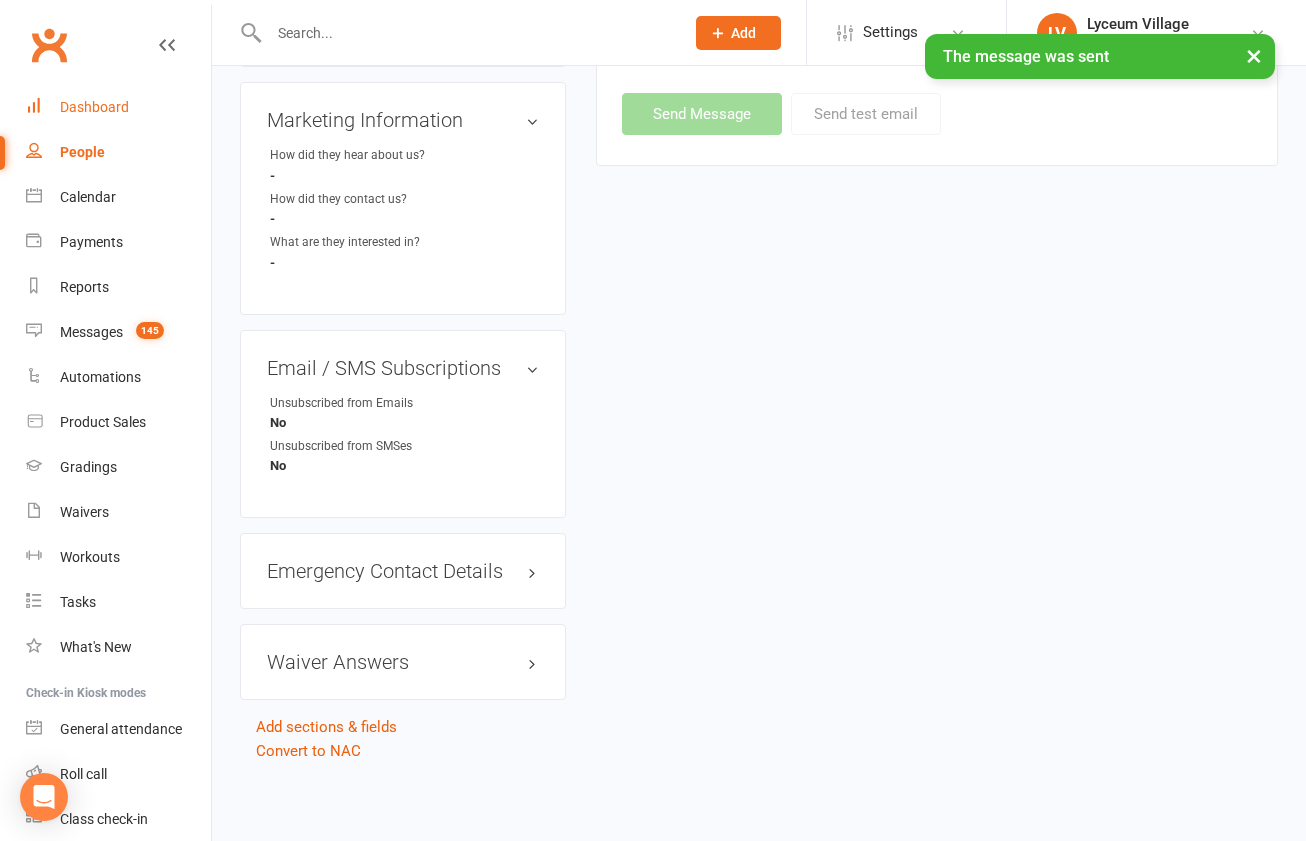 click on "Dashboard" at bounding box center [94, 107] 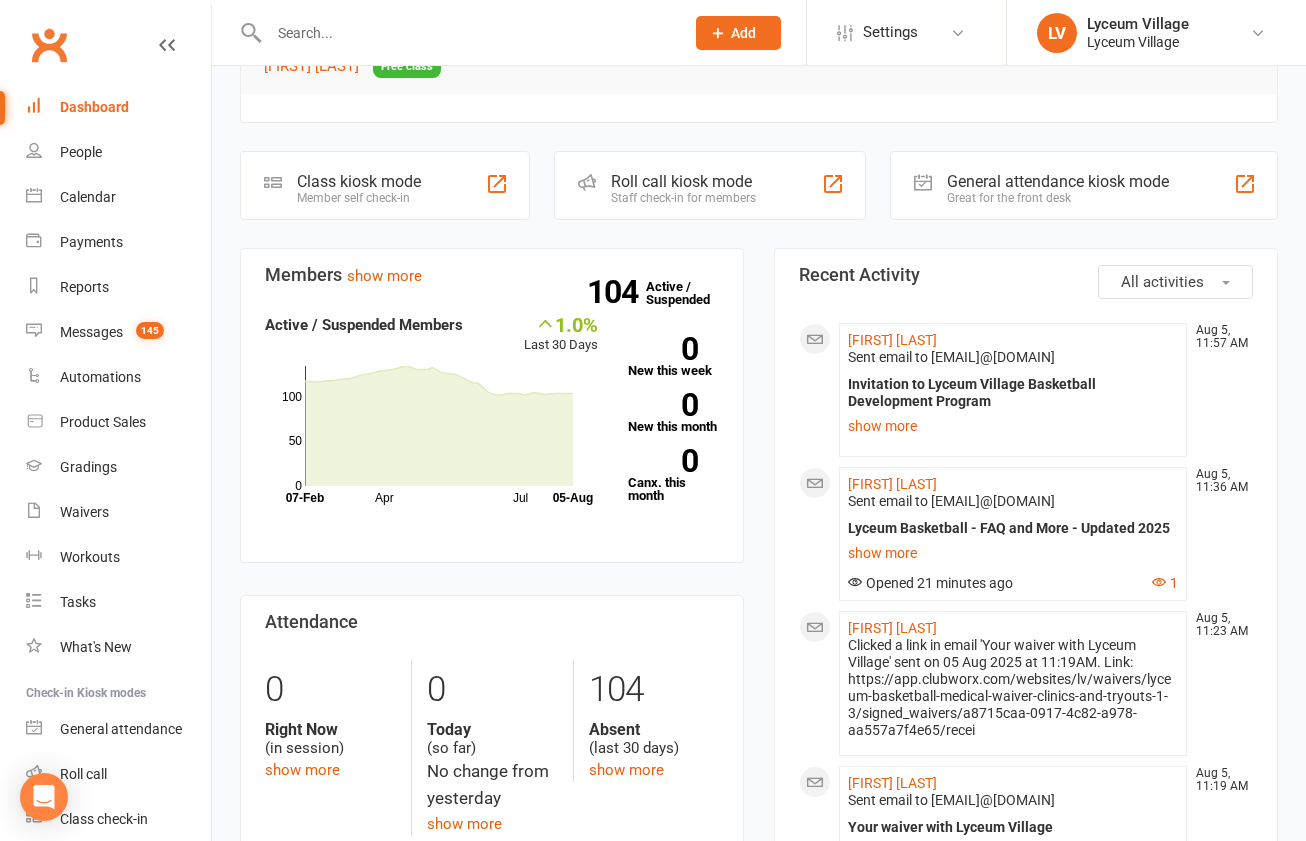 scroll, scrollTop: 438, scrollLeft: 0, axis: vertical 